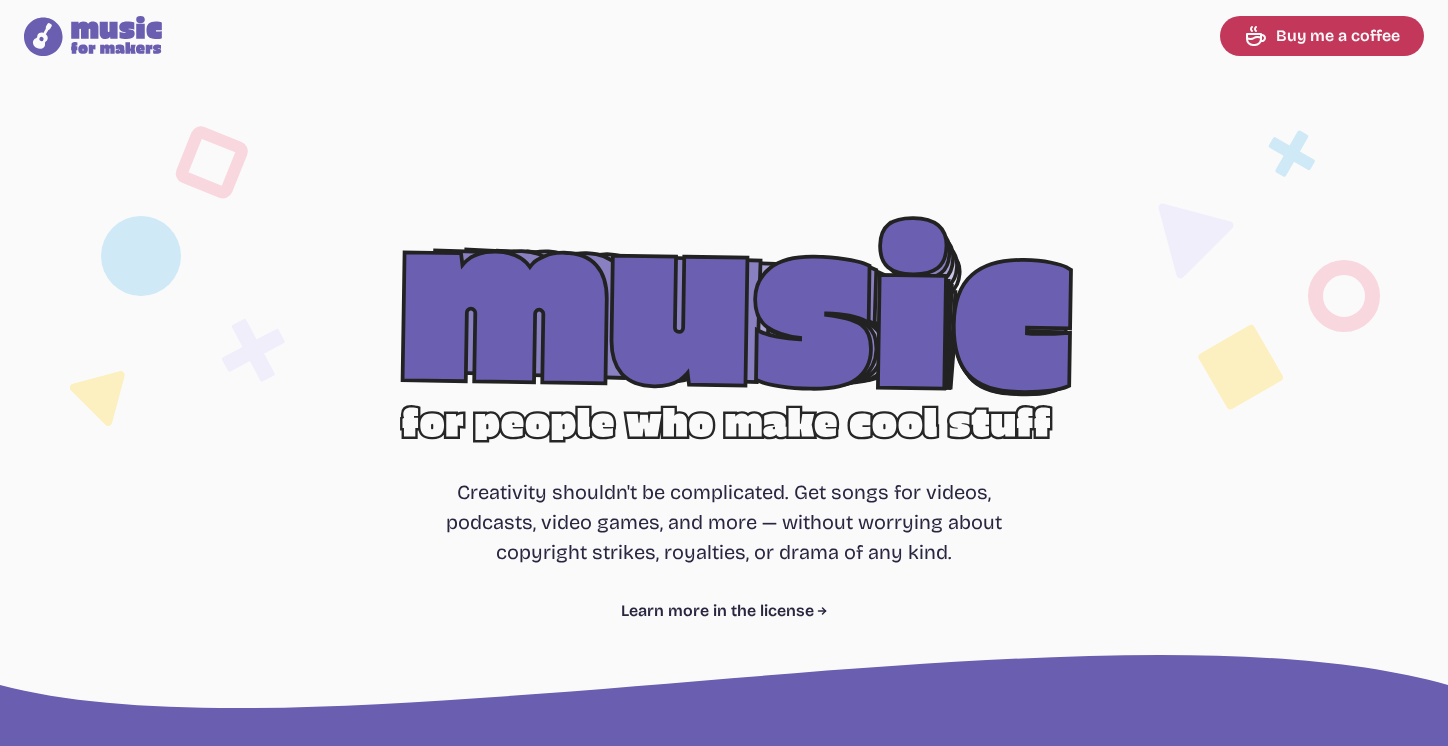 select on "most popular" 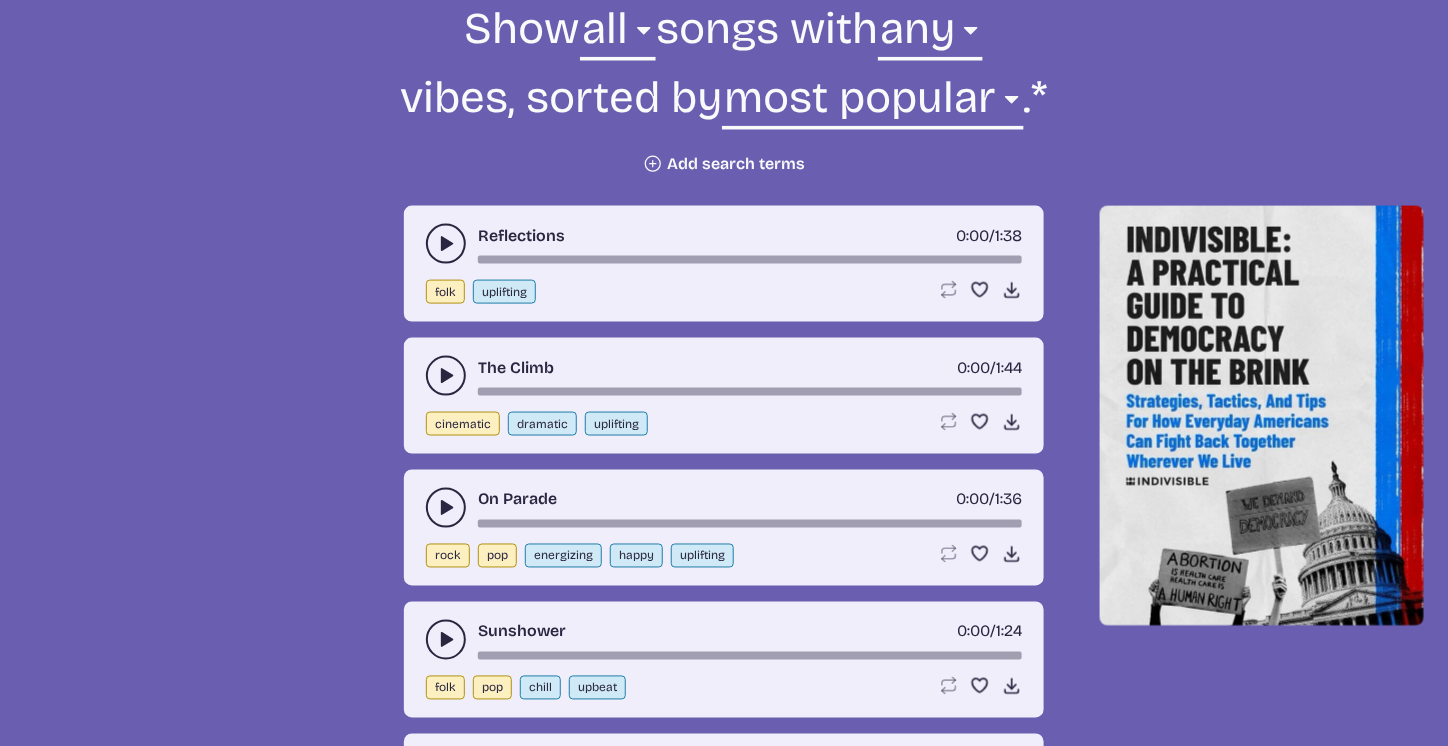 scroll, scrollTop: 766, scrollLeft: 0, axis: vertical 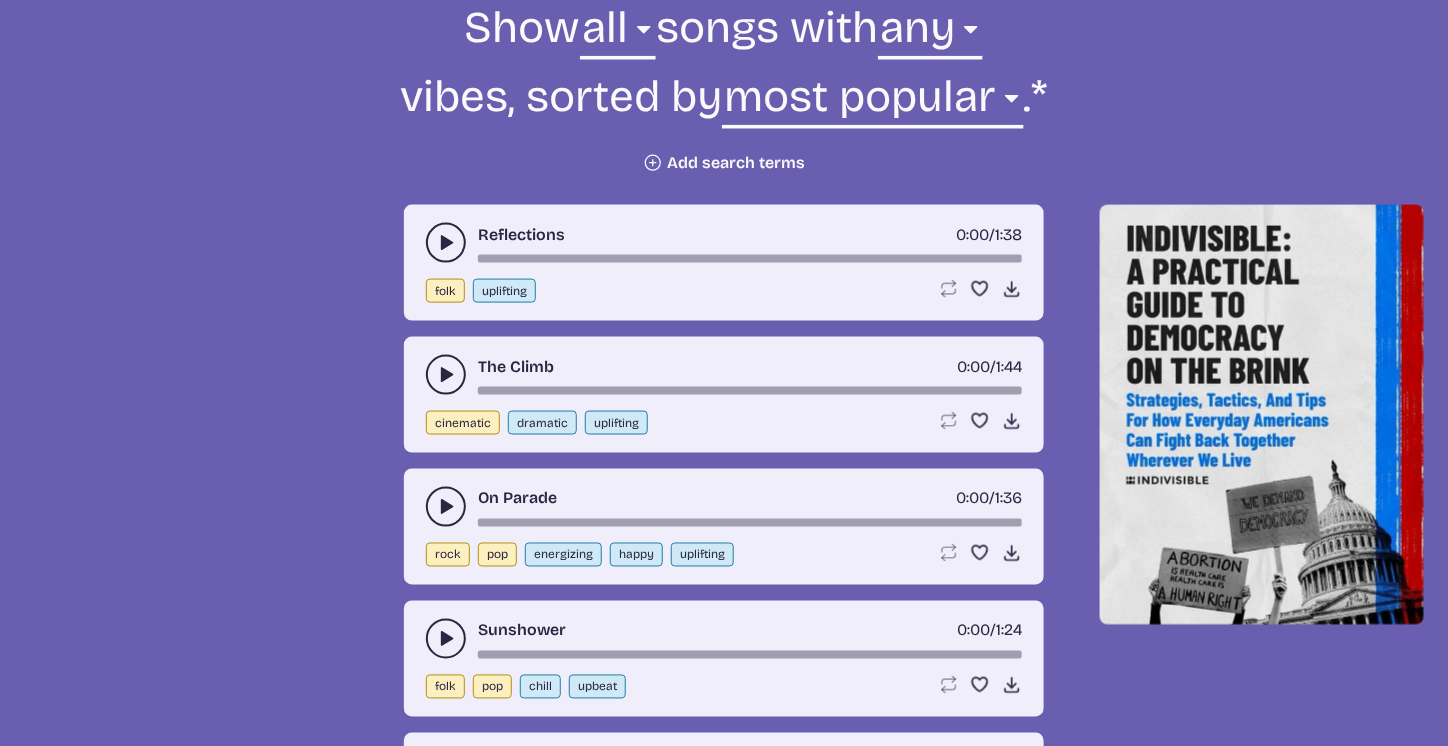 click 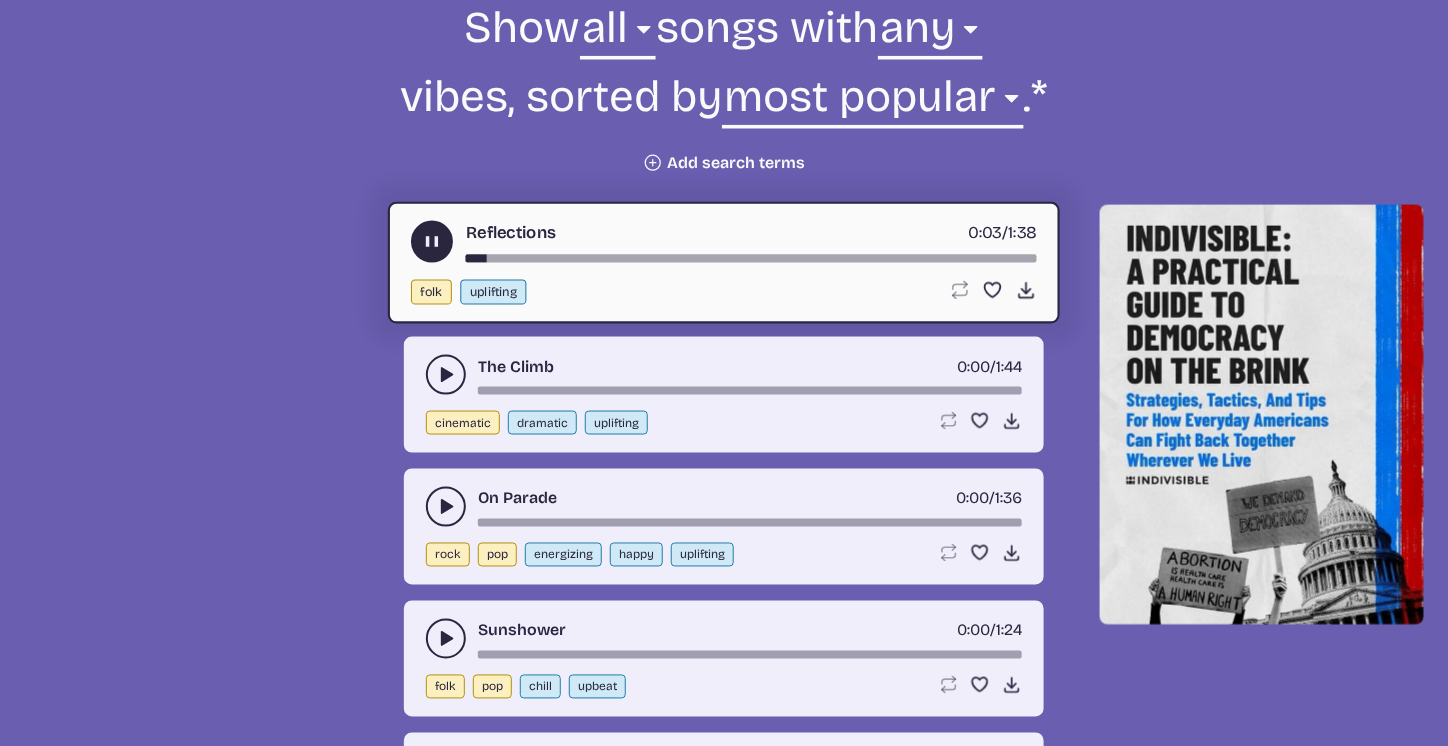 click 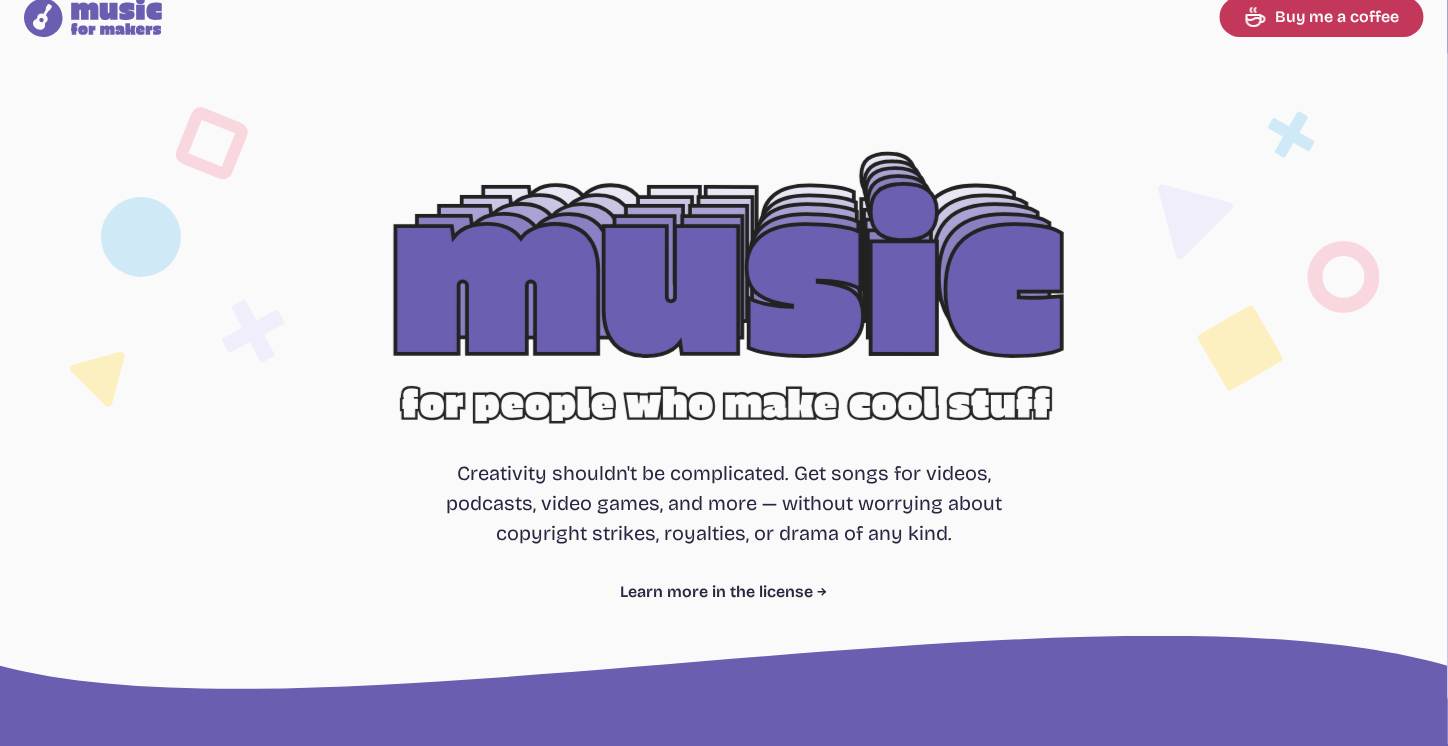 scroll, scrollTop: 0, scrollLeft: 0, axis: both 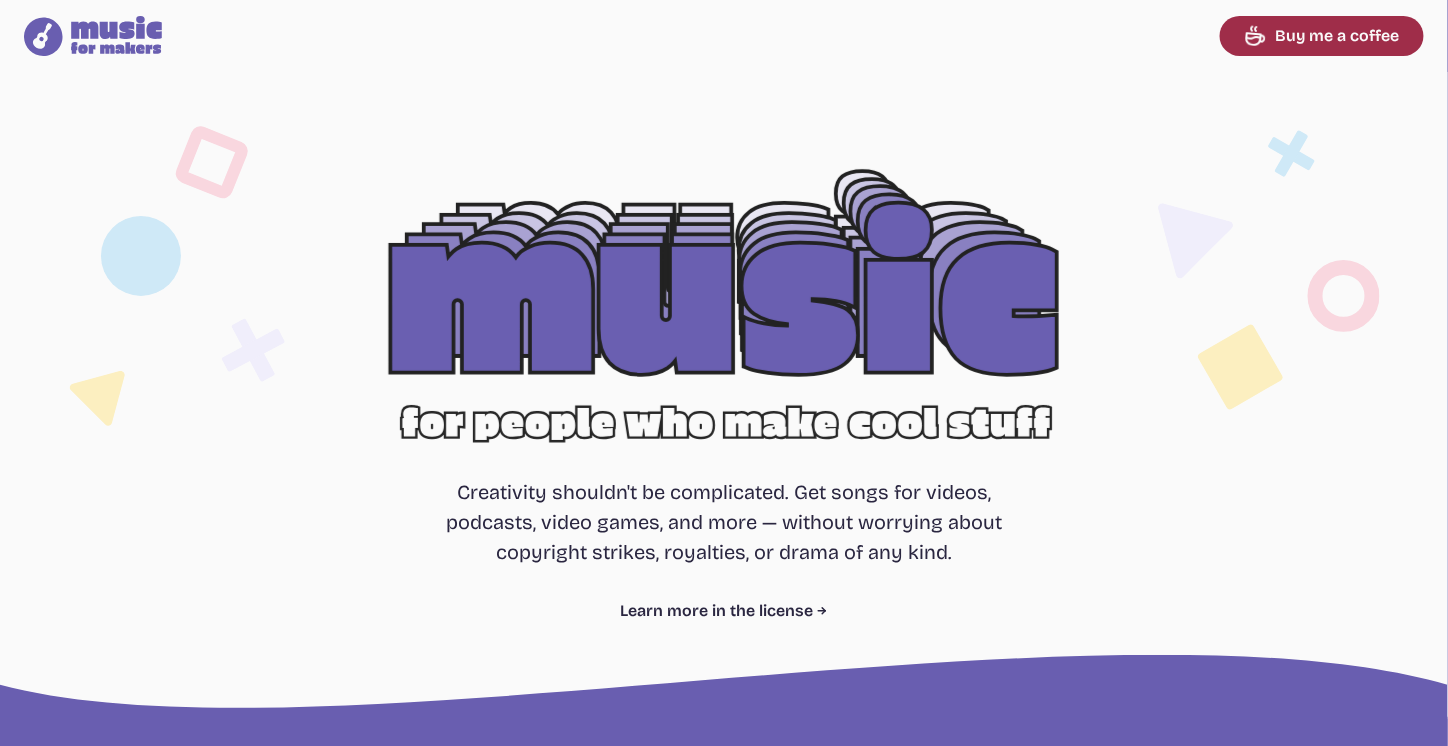 click on "Buy me a coffee" at bounding box center (1322, 36) 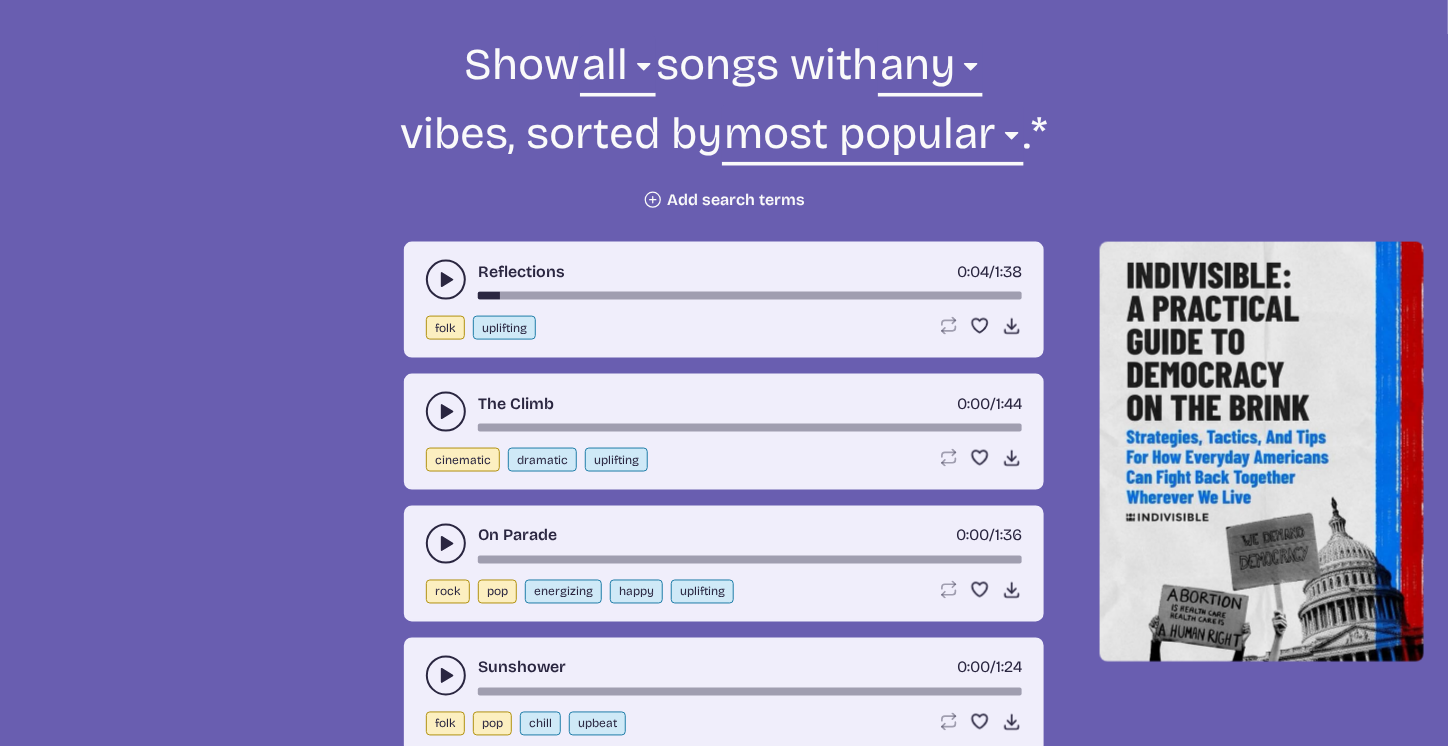 scroll, scrollTop: 733, scrollLeft: 0, axis: vertical 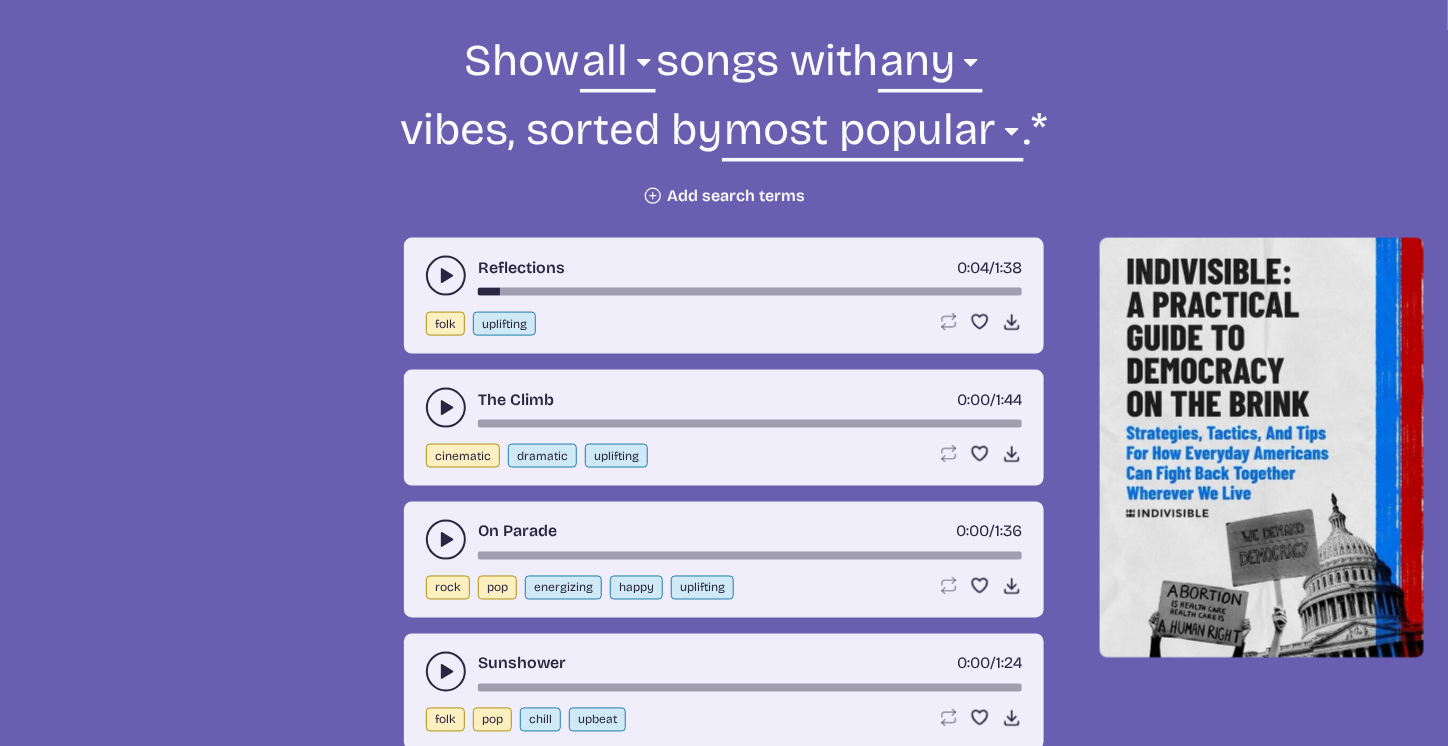 click at bounding box center (446, 276) 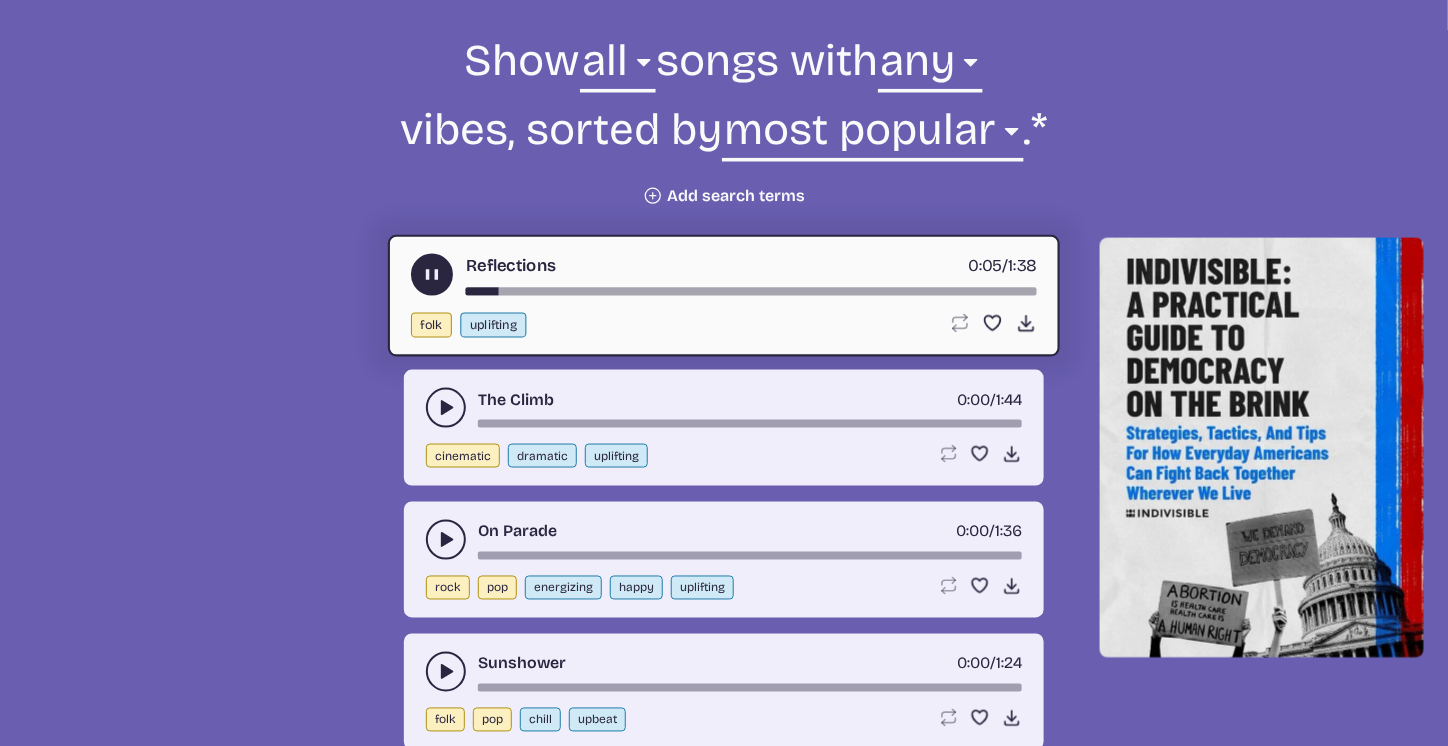click at bounding box center (751, 292) 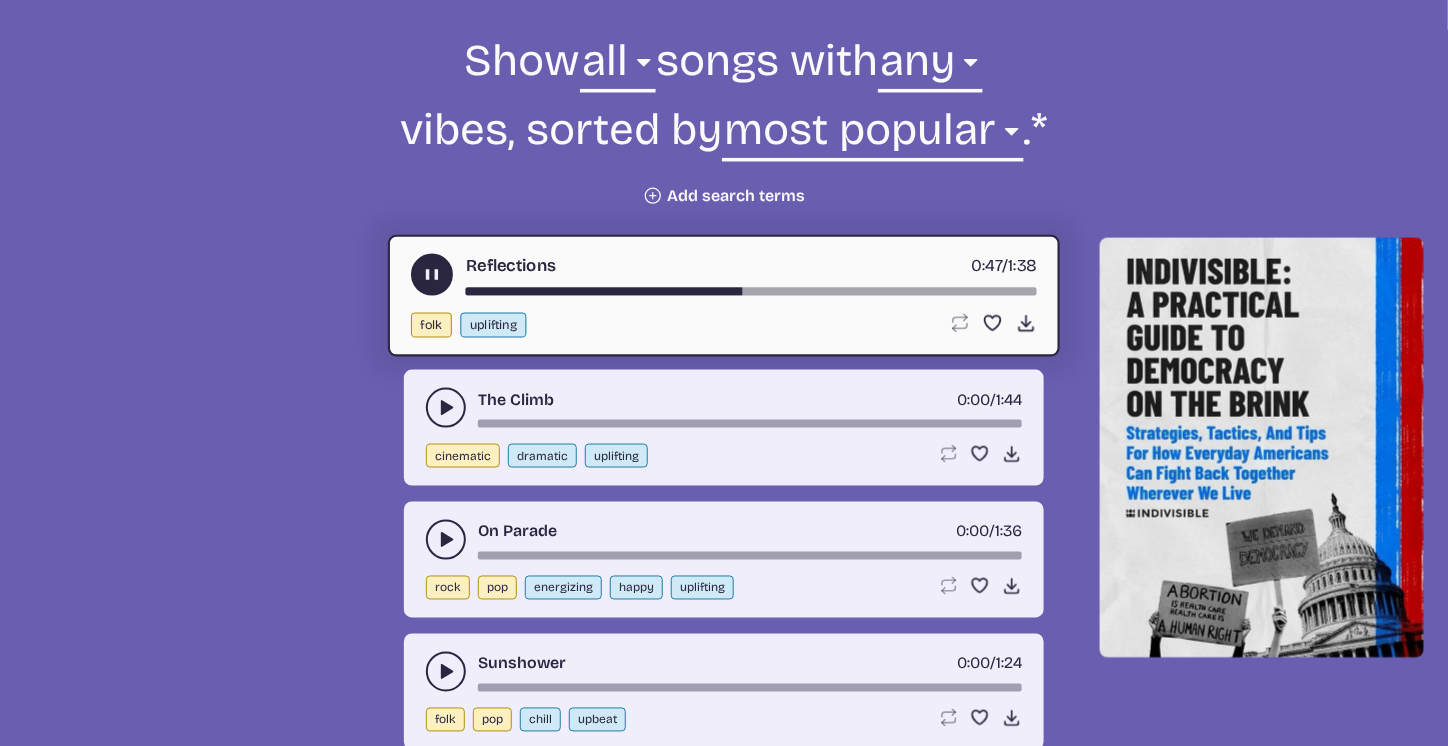 click at bounding box center (751, 292) 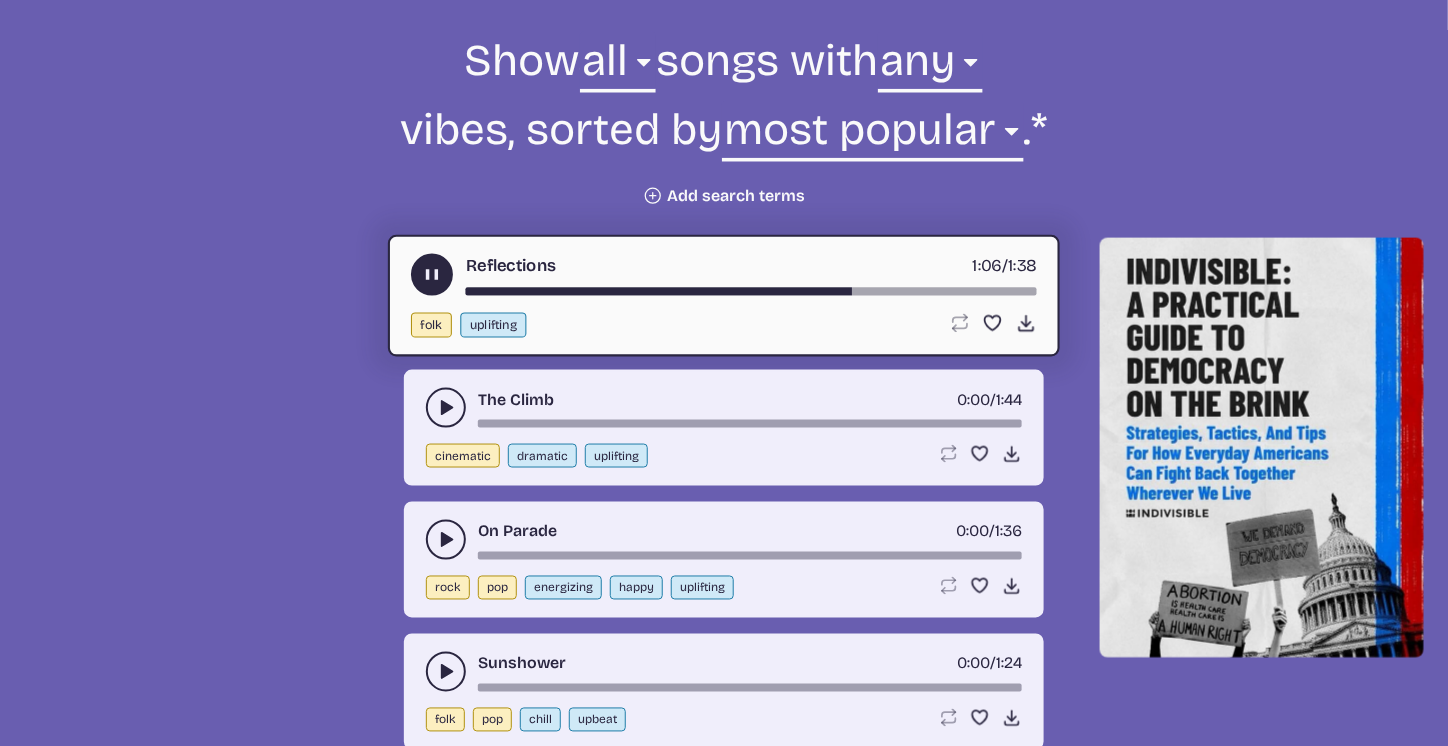 click on "Reflections       1:06  /
1:38" at bounding box center (724, 275) 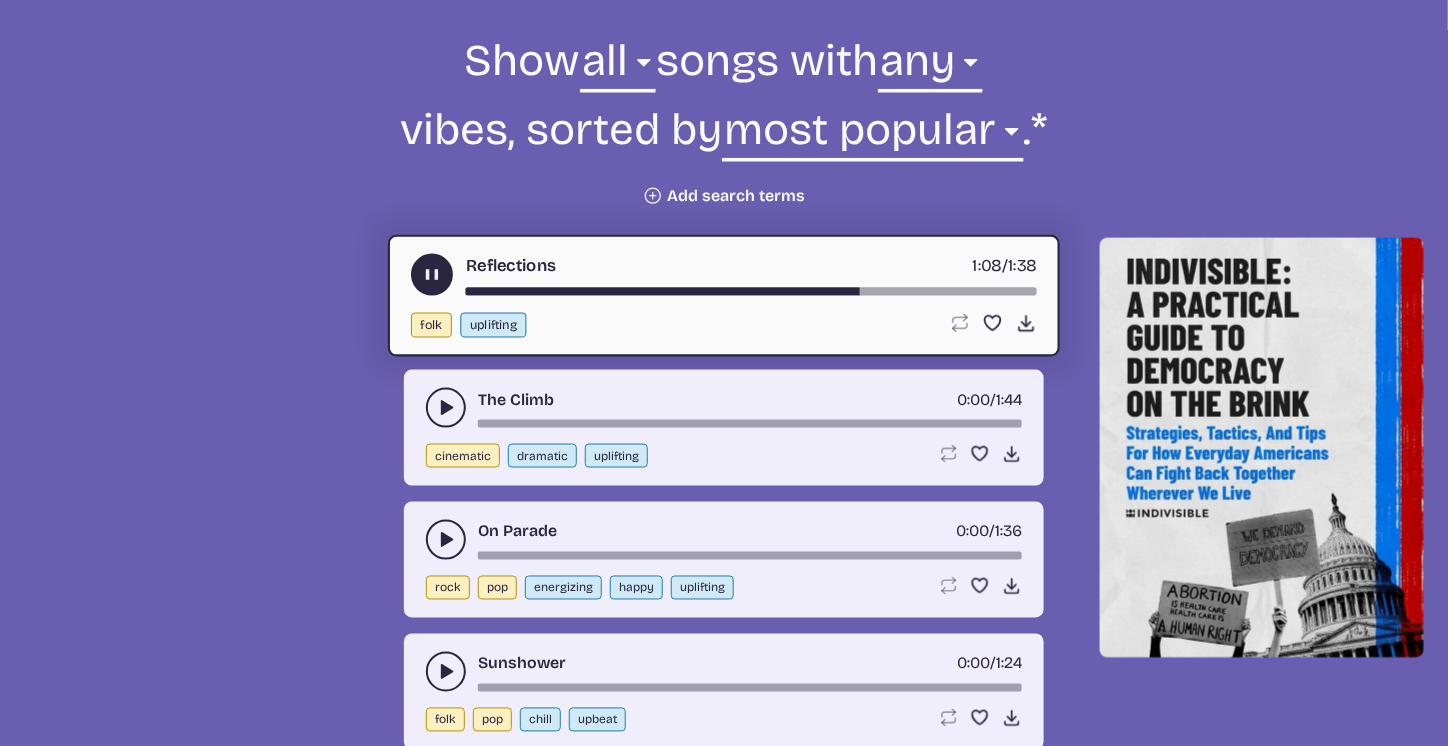 click 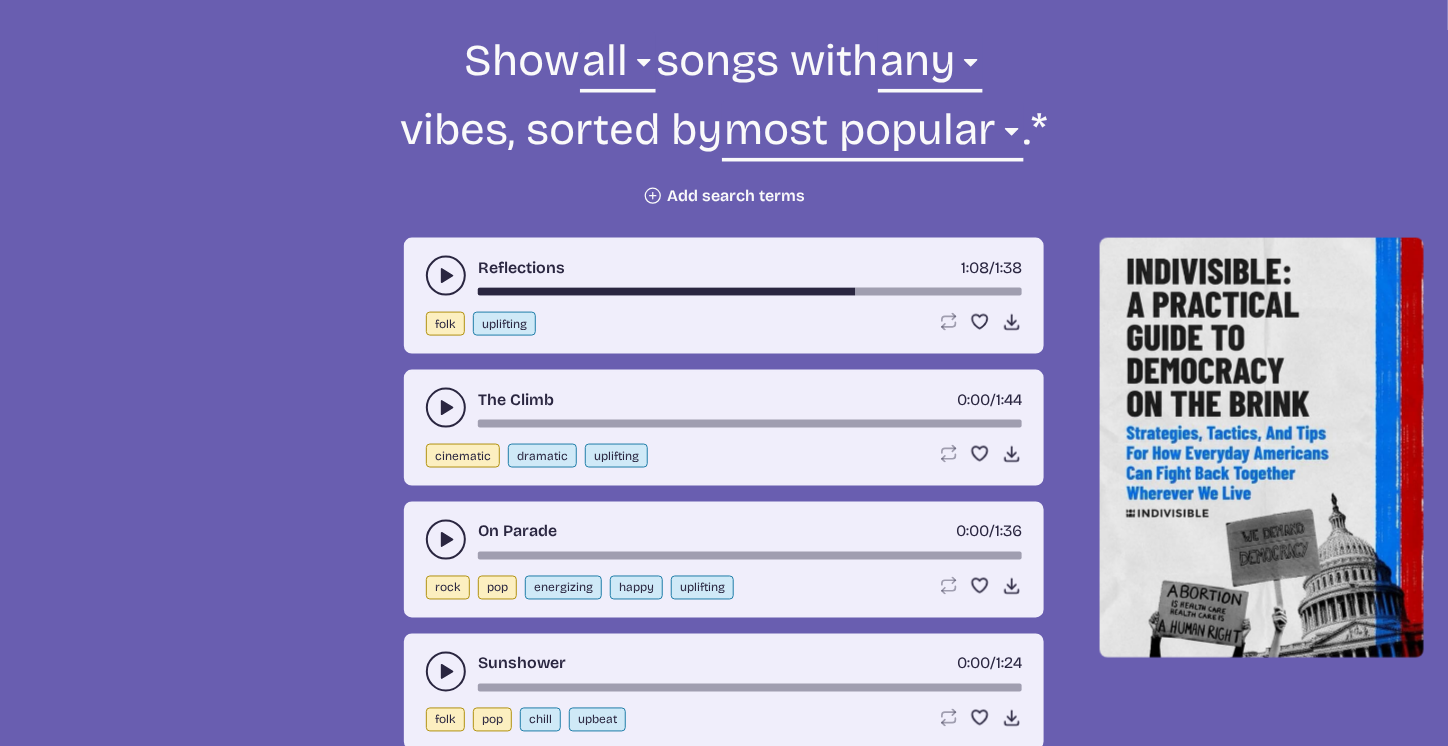 click 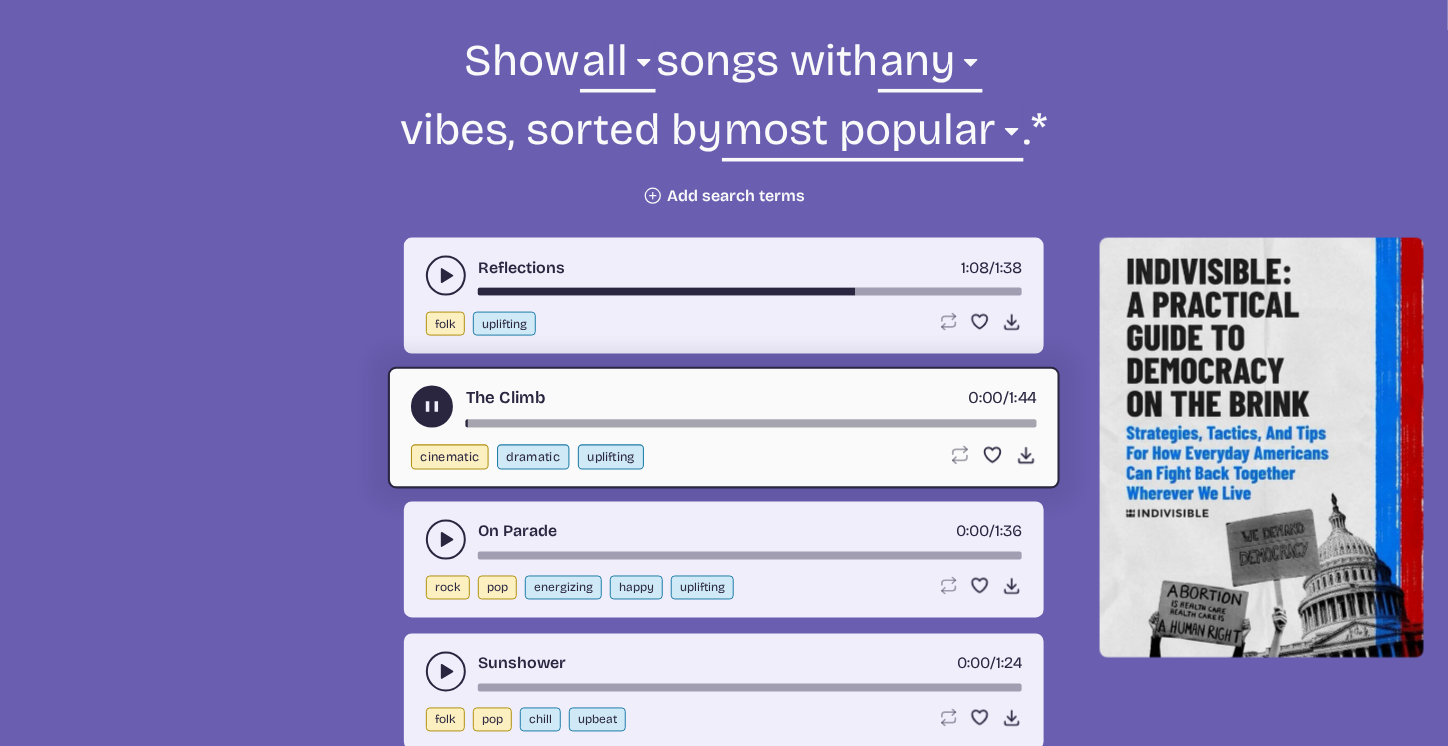 click on "The Climb       0:00  /
1:44     cinematic   dramatic uplifting     Loop song   Loop this song.   Favorite song     Save this song to your favorites.   Download song   Download this song." at bounding box center (724, 428) 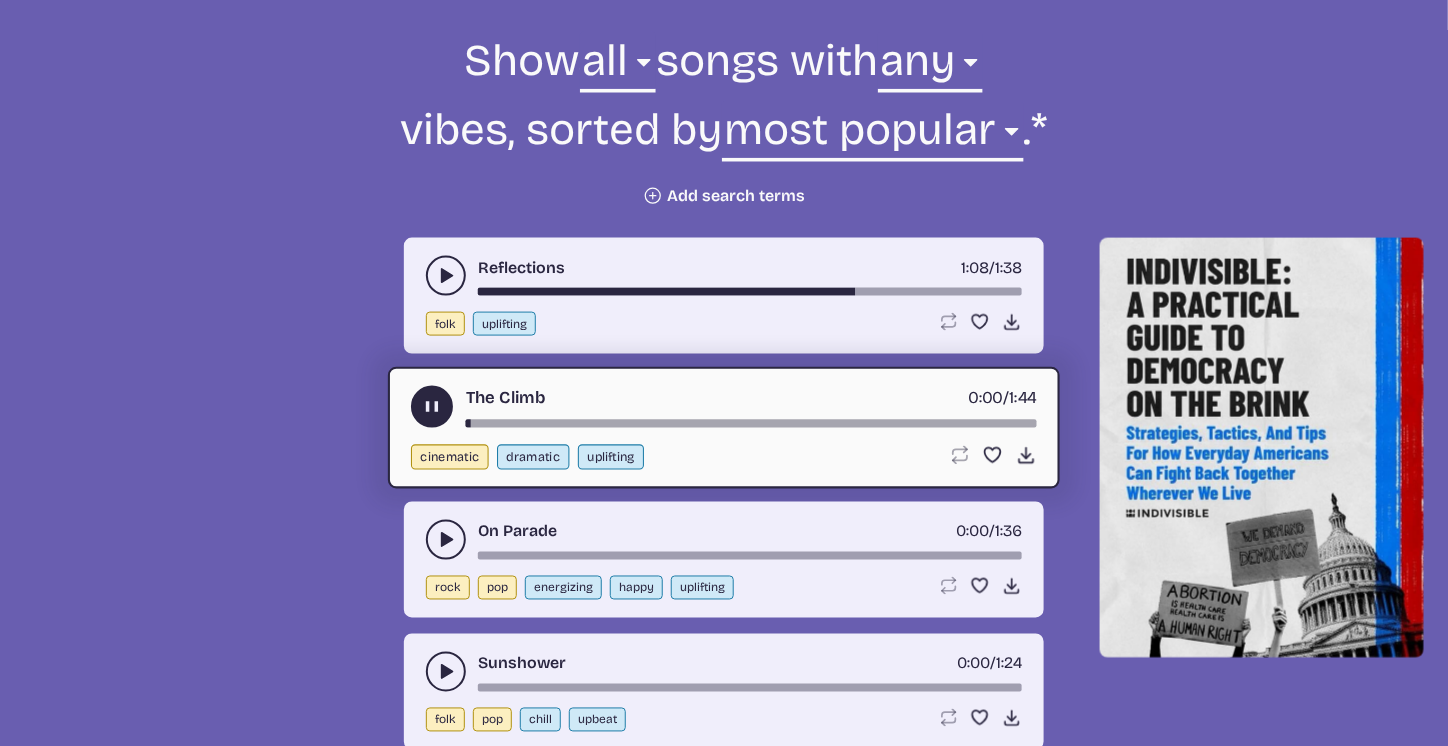 click at bounding box center [751, 424] 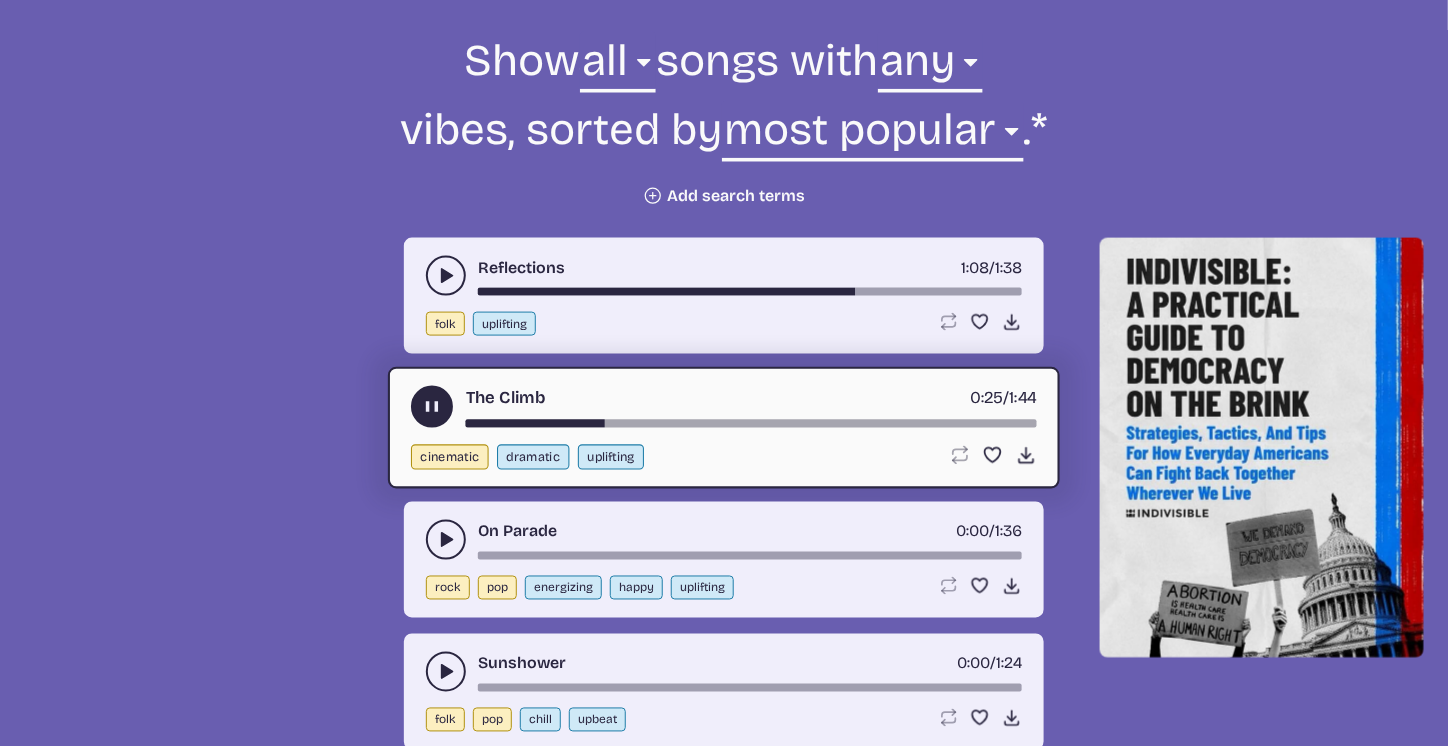 click at bounding box center (751, 424) 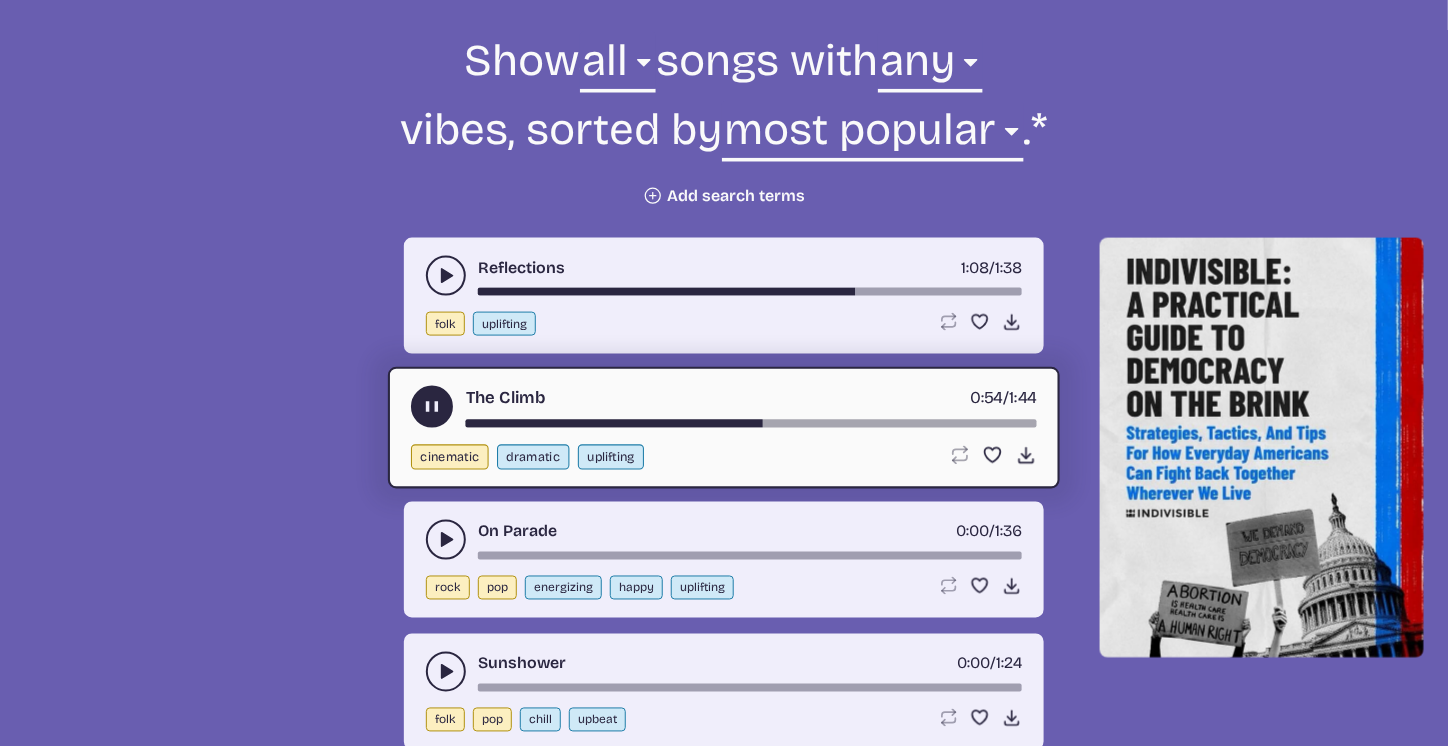 click at bounding box center (751, 424) 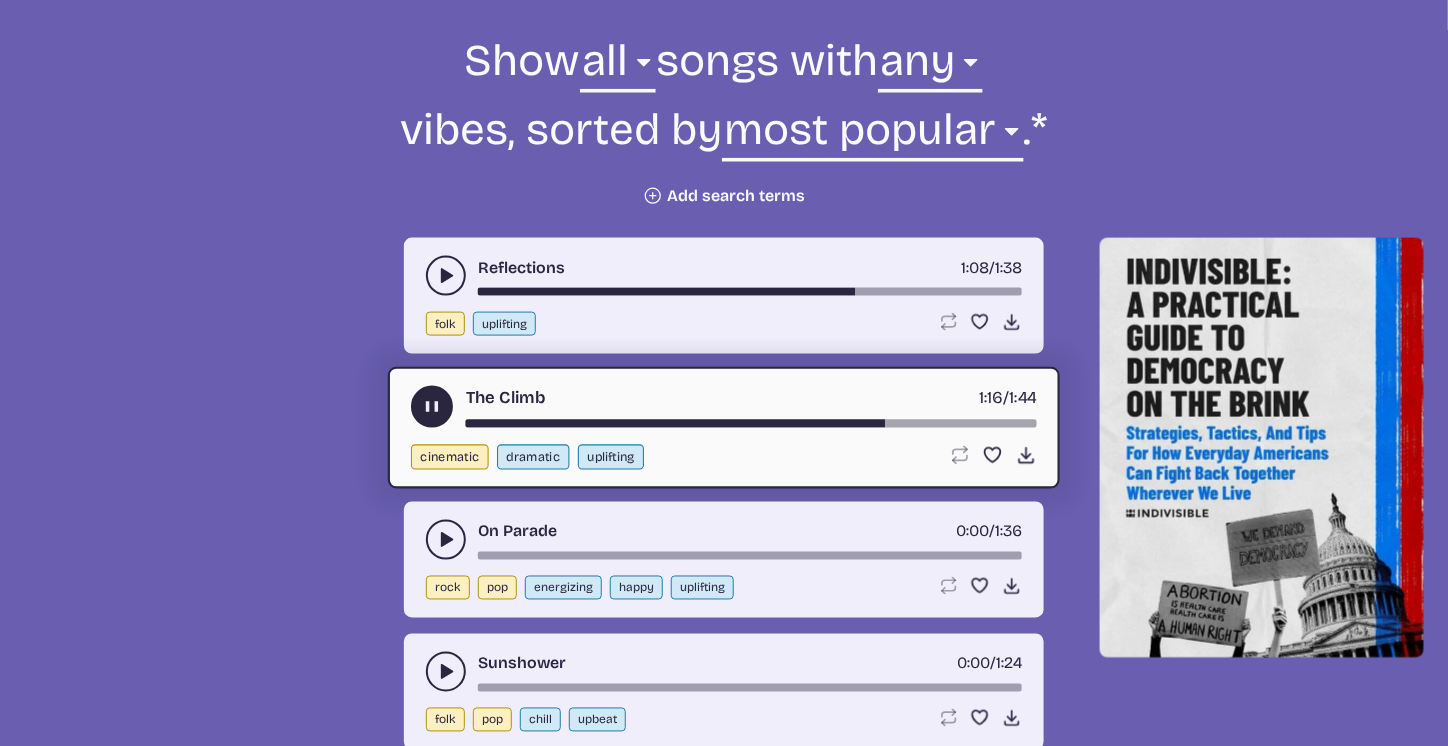 click 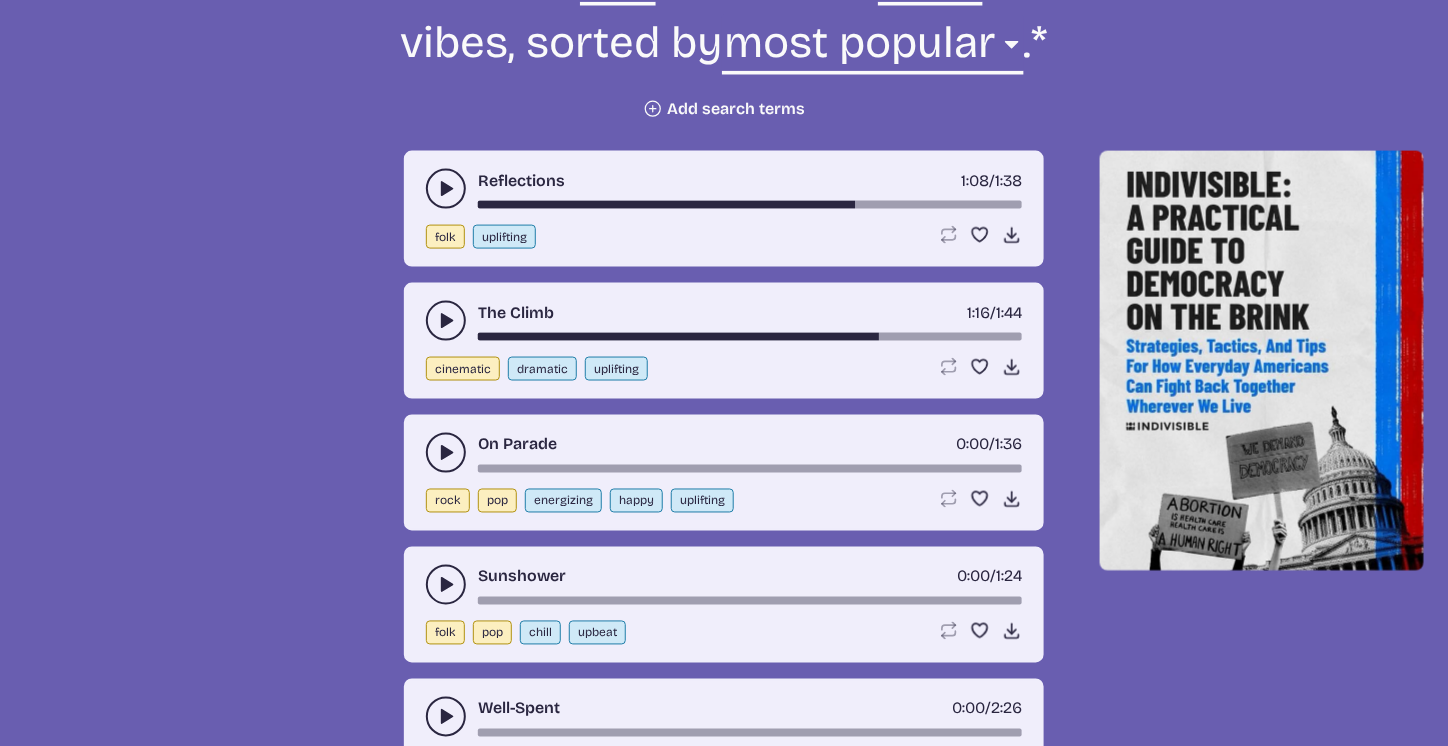 scroll, scrollTop: 866, scrollLeft: 0, axis: vertical 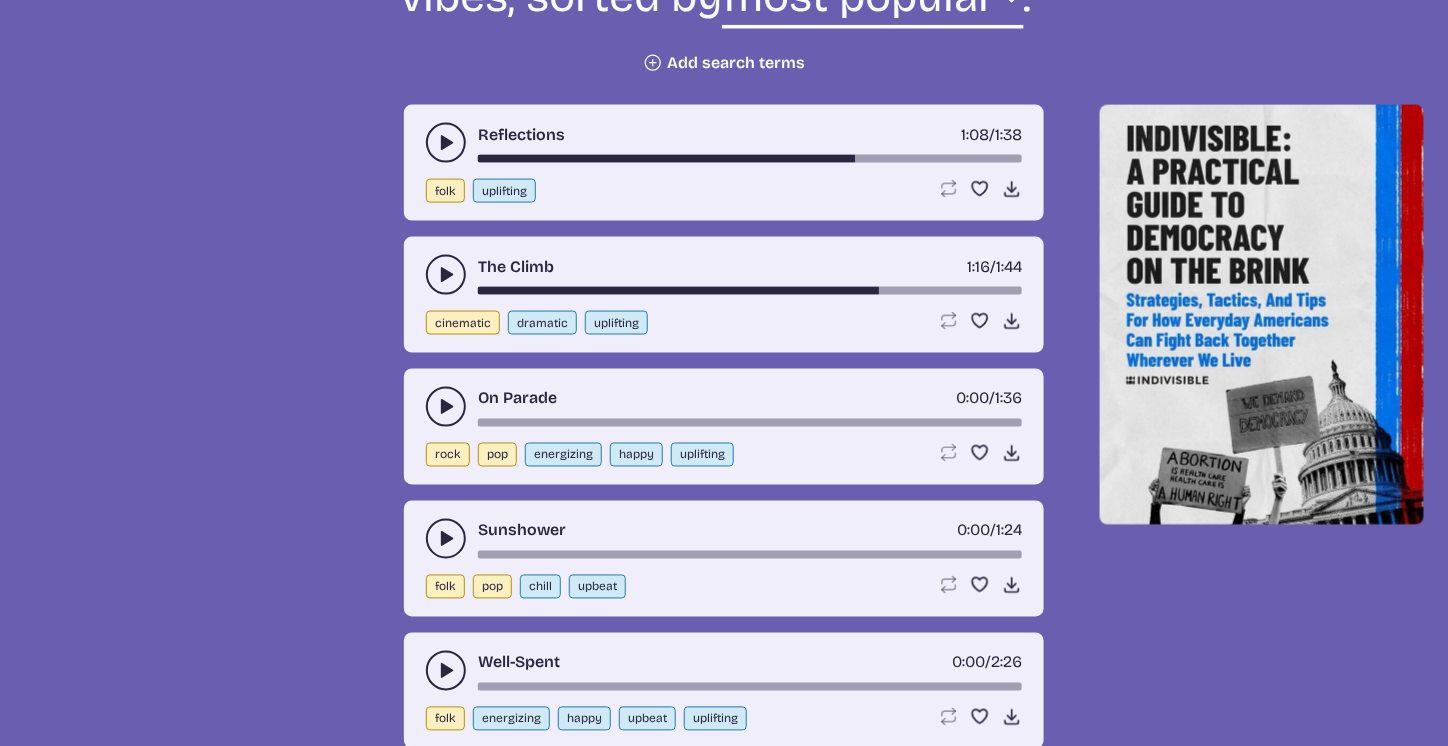 click 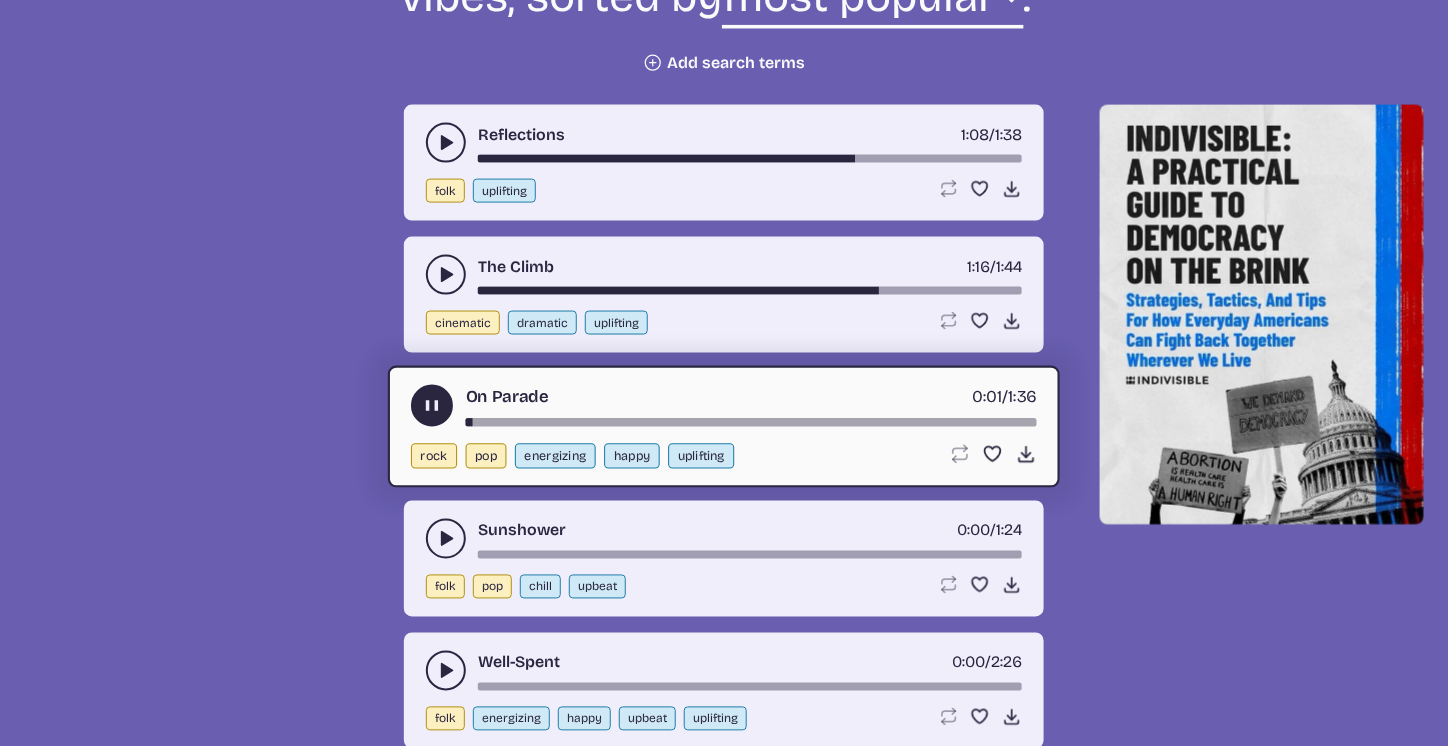 click on "On Parade       0:01  /
1:36" at bounding box center (724, 406) 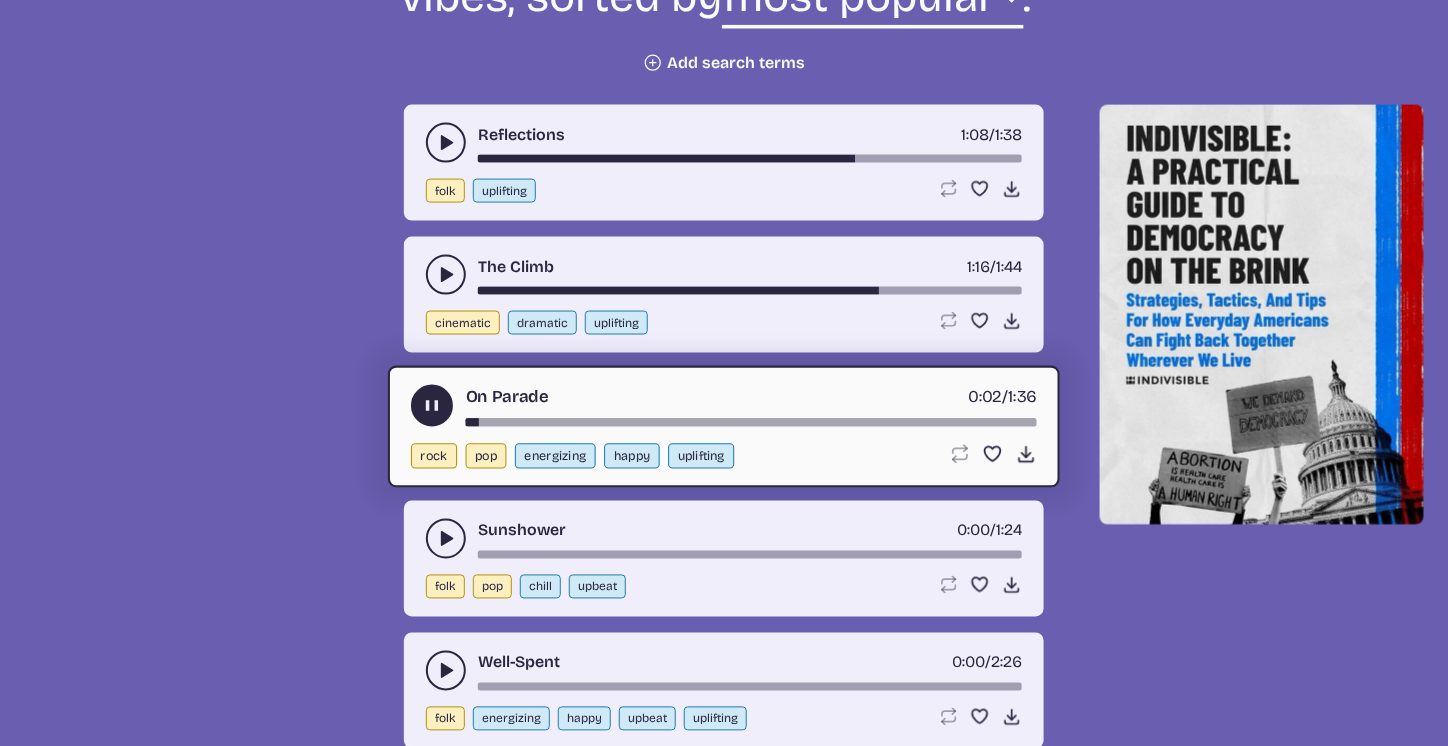 click on "On Parade       0:02  /
1:36" at bounding box center [724, 406] 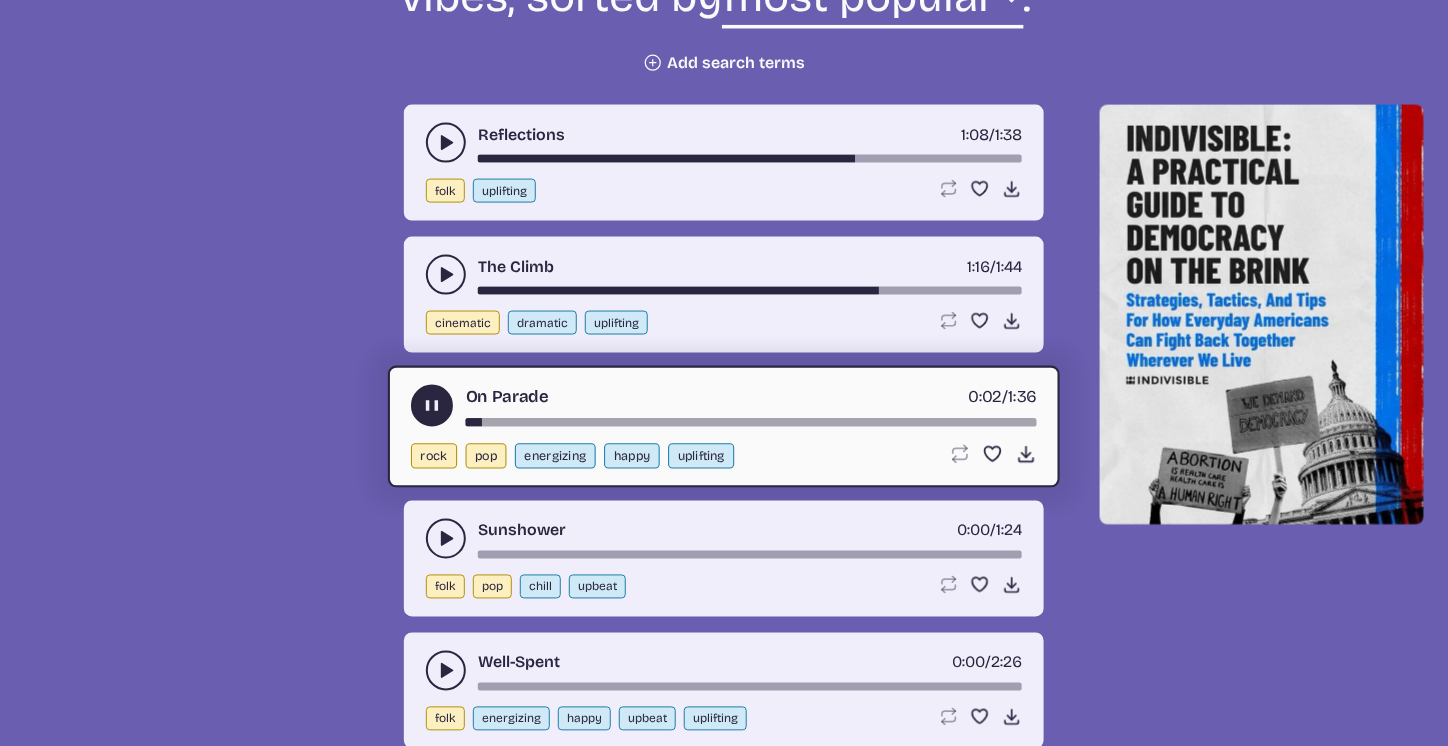 click at bounding box center (751, 423) 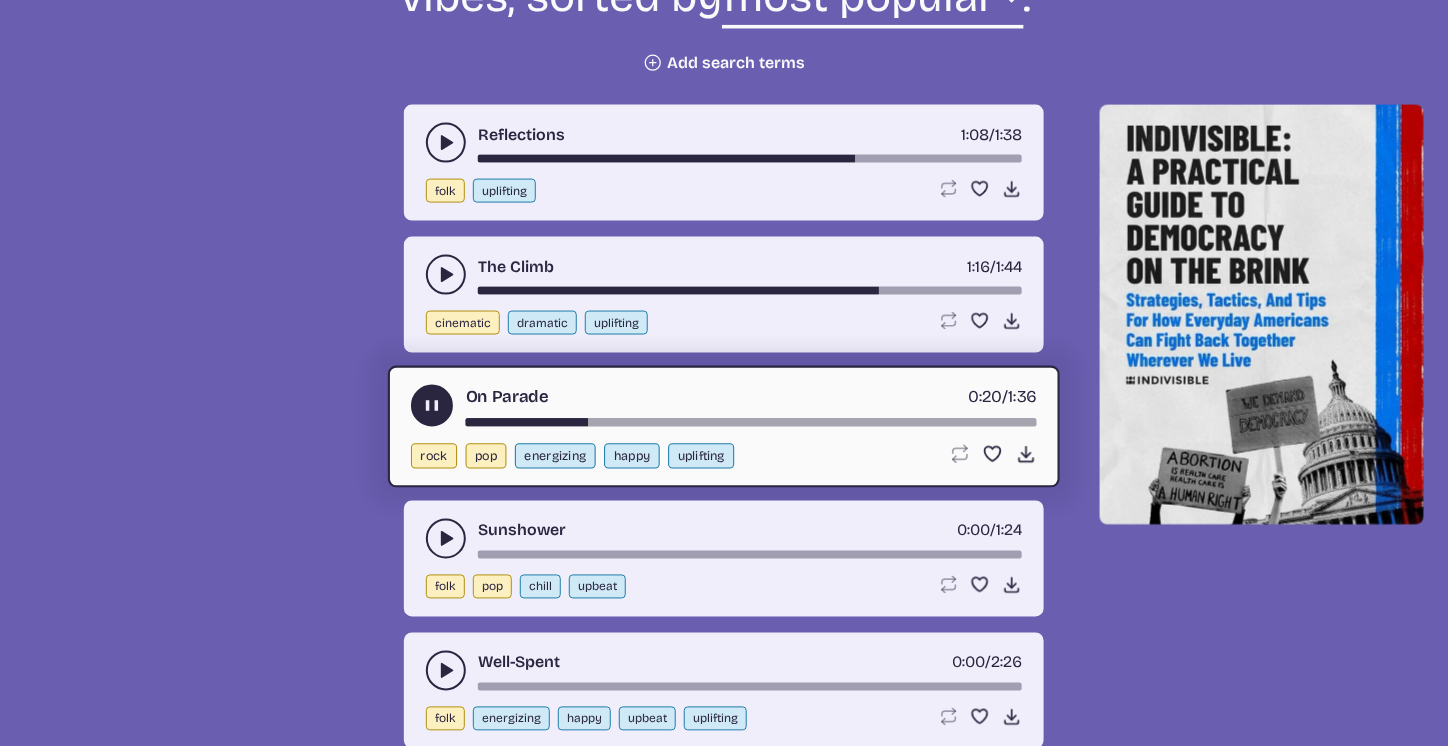 click at bounding box center [751, 423] 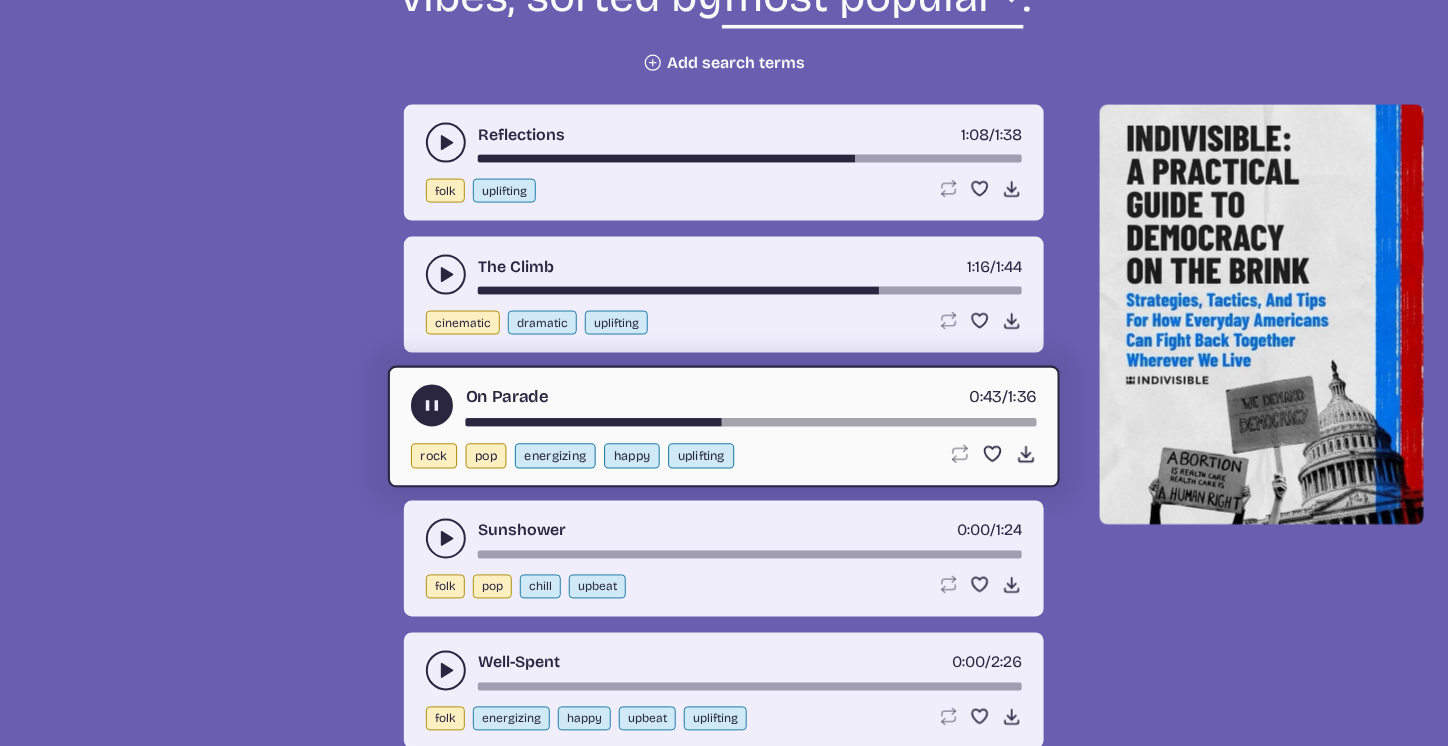 click at bounding box center [751, 423] 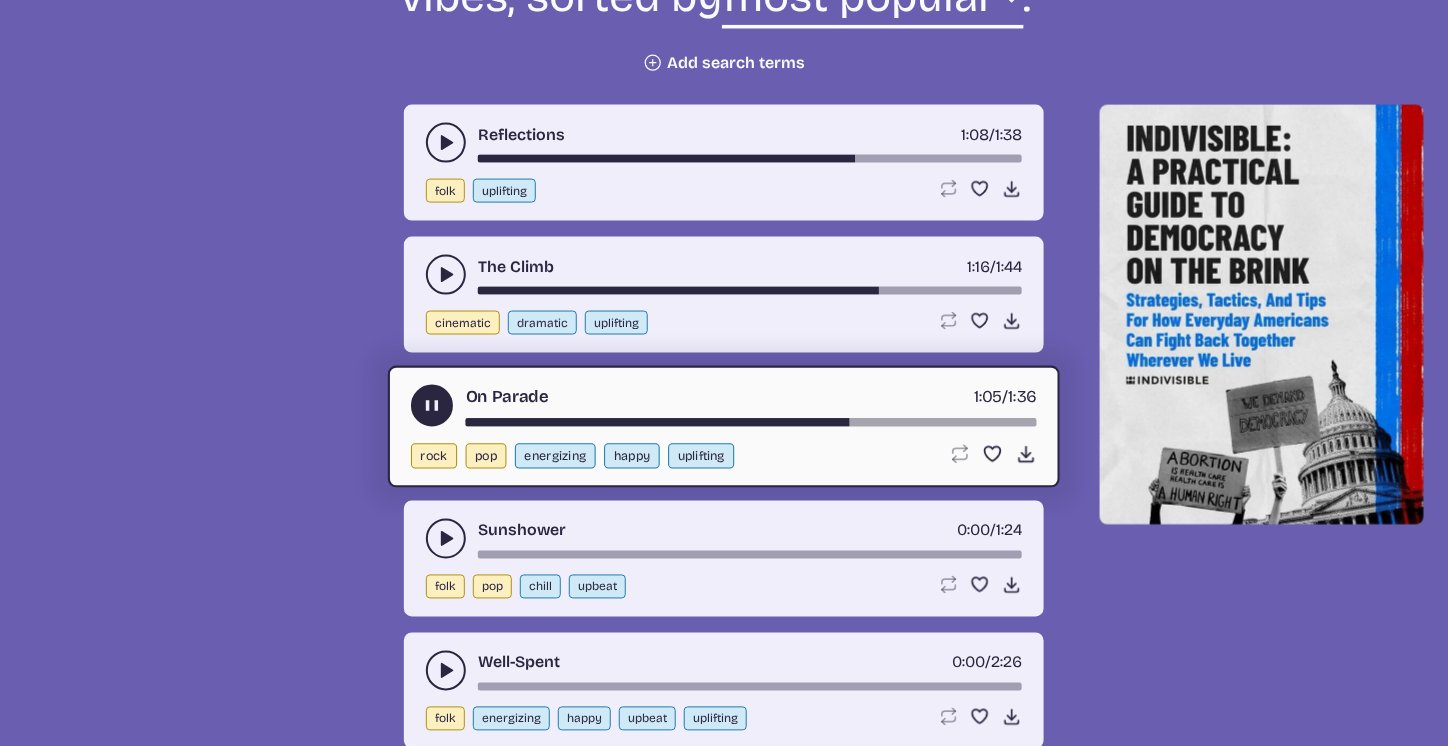 click at bounding box center [751, 423] 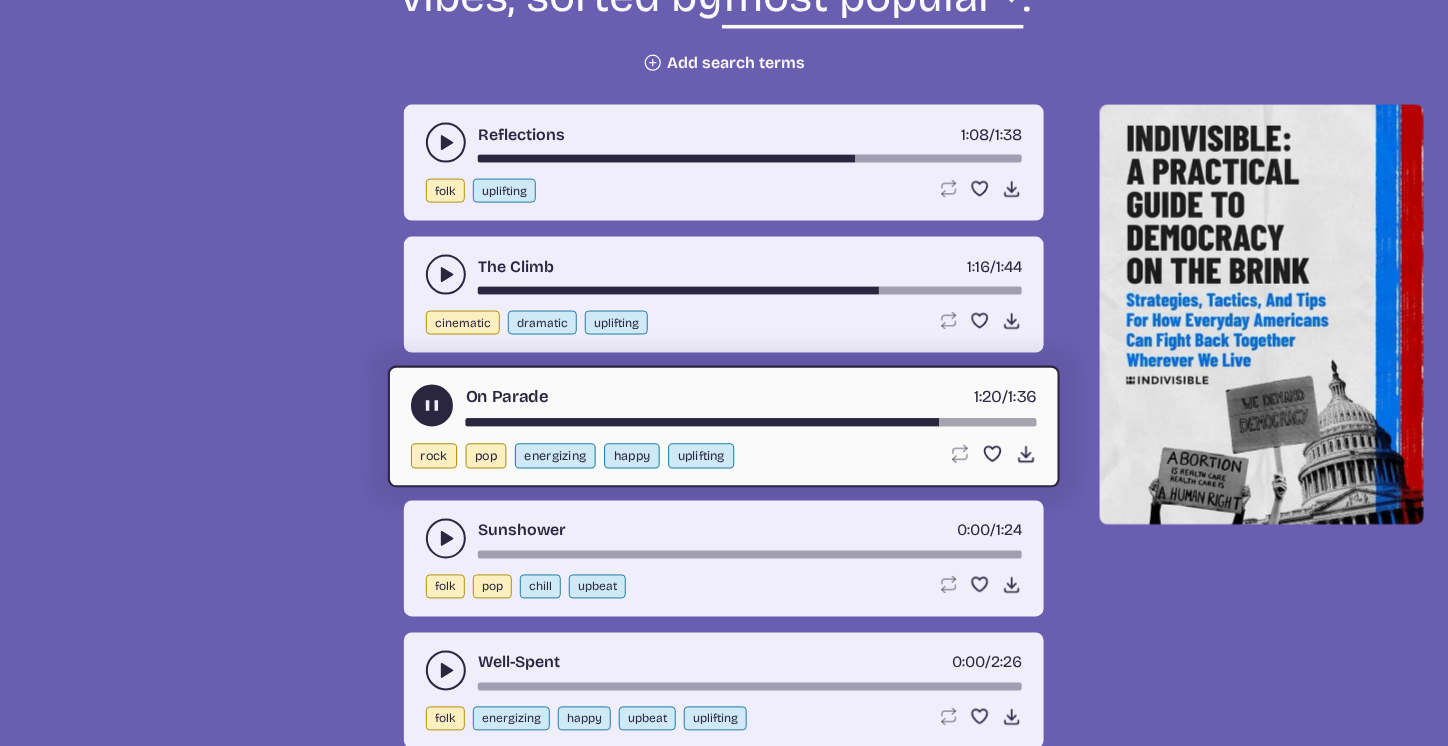 click at bounding box center [751, 423] 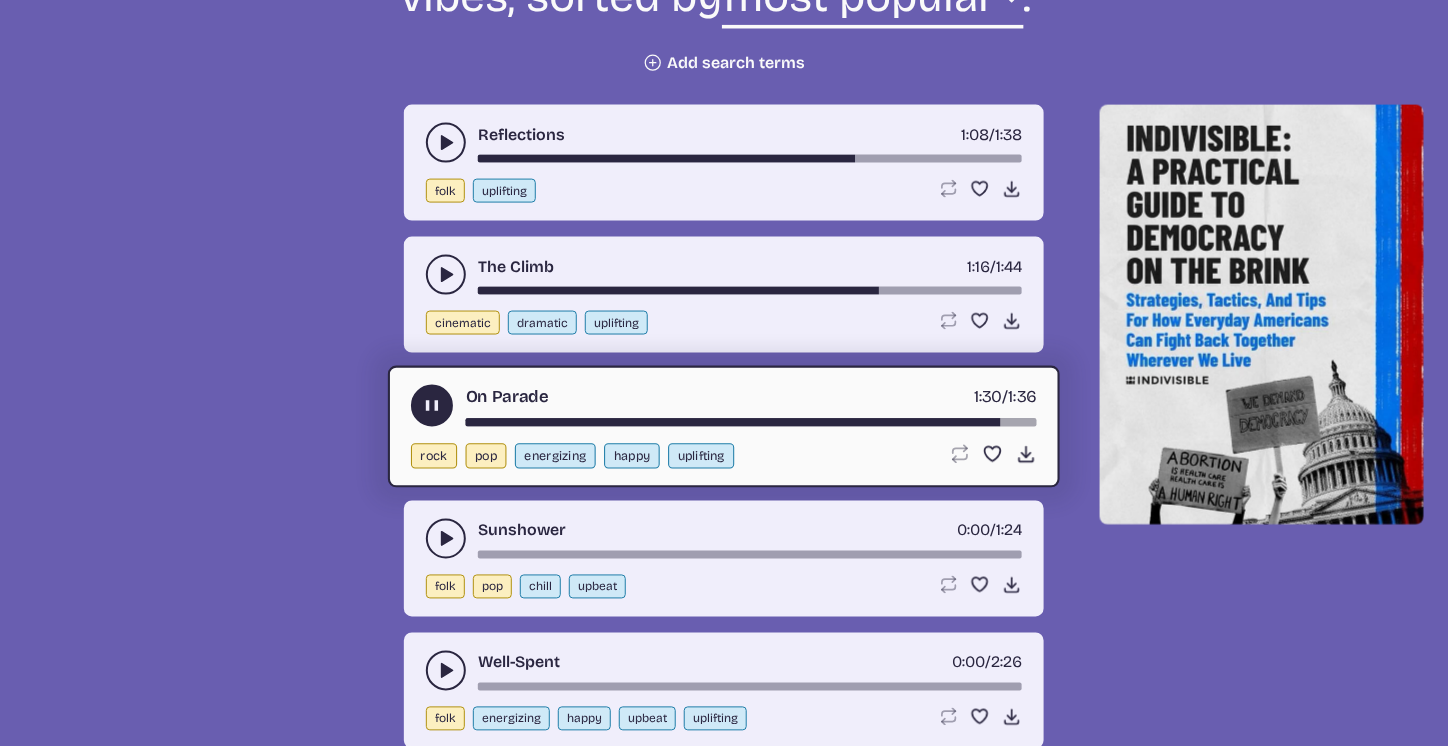 click 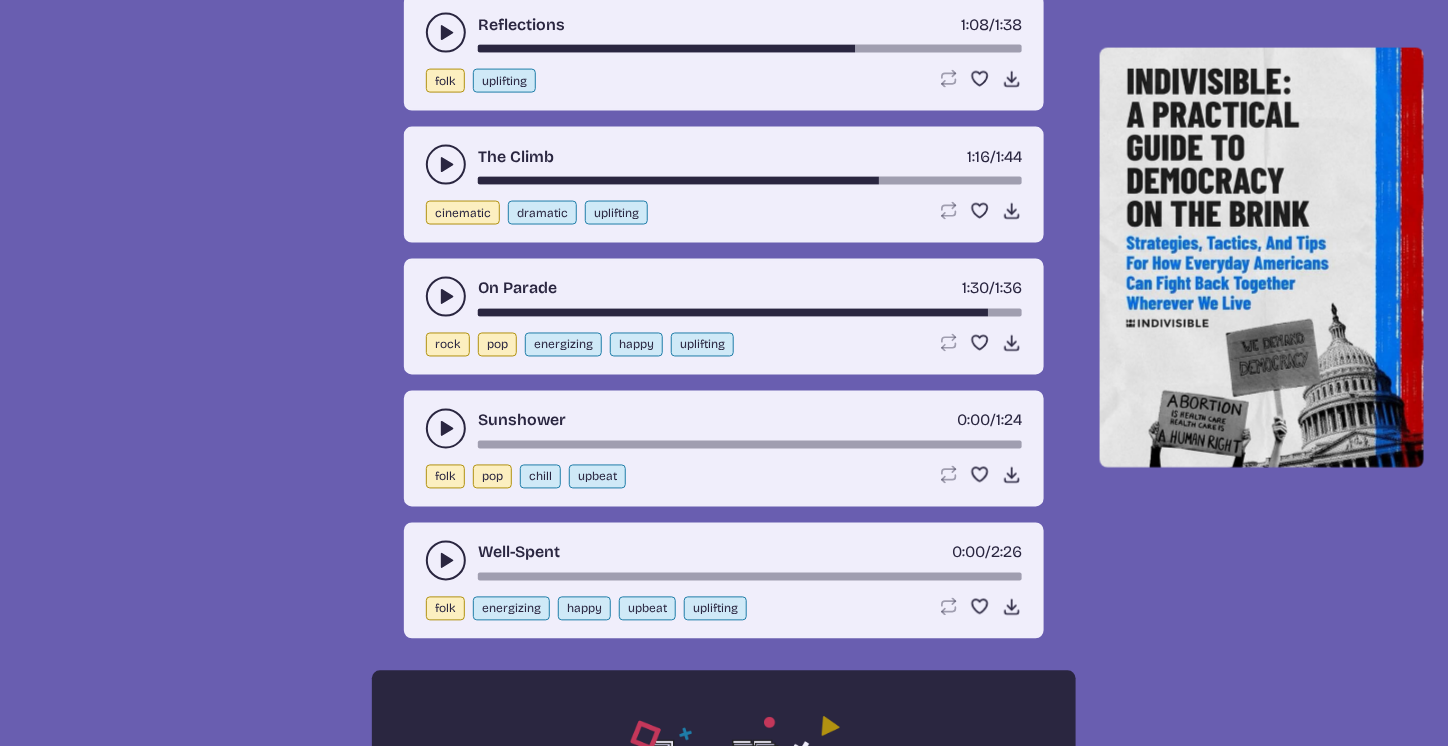 scroll, scrollTop: 1033, scrollLeft: 0, axis: vertical 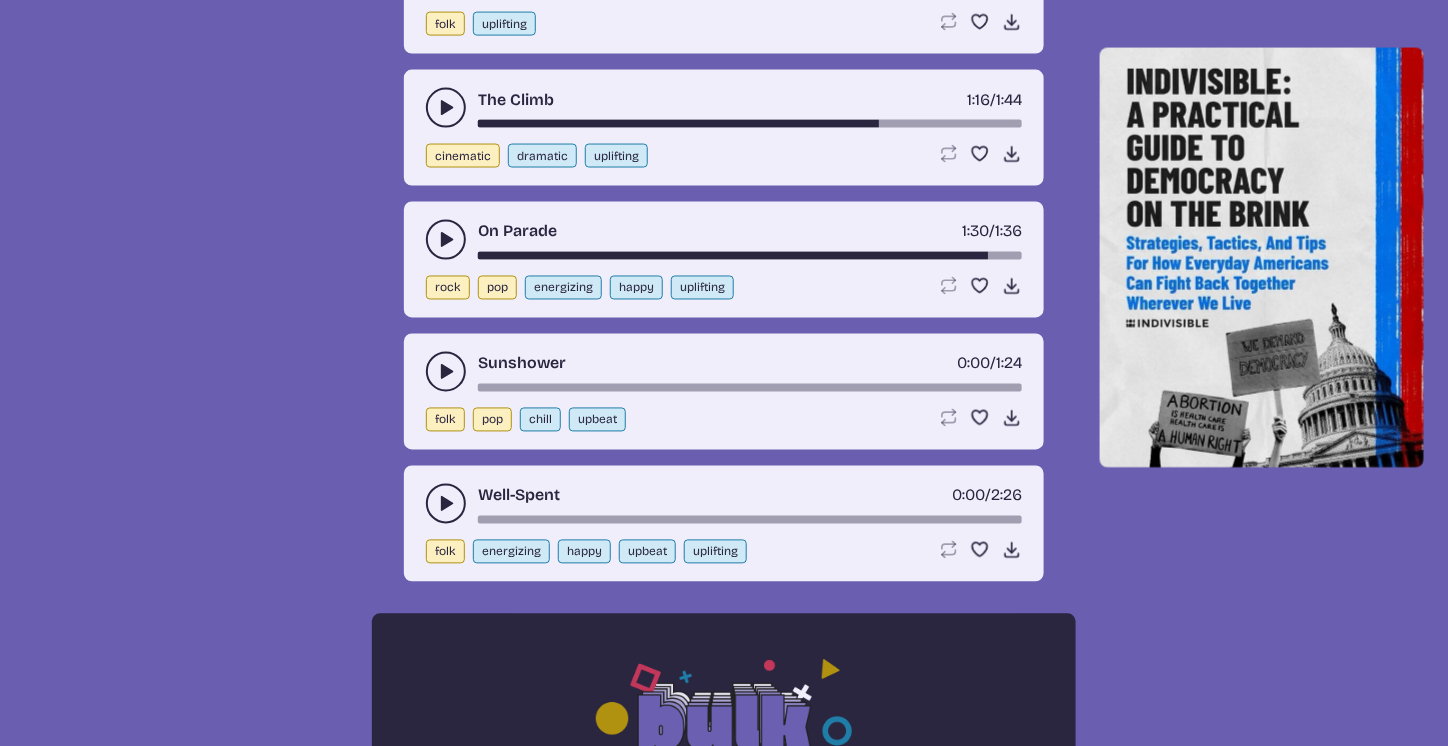 click 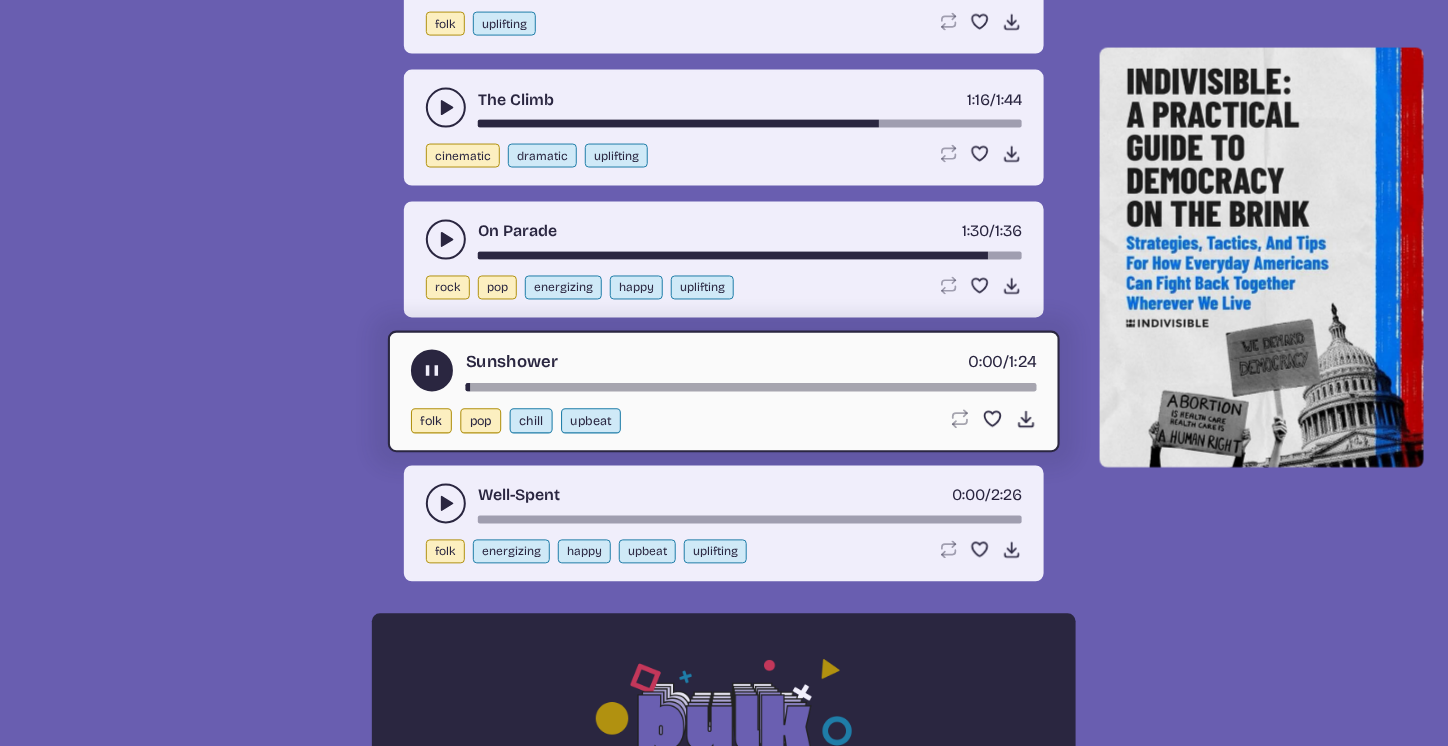 click on "Sunshower       0:00  /
1:24     folk pop   chill upbeat     Loop song   Loop this song.   Favorite song     Save this song to your favorites.   Download song   Download this song." at bounding box center (724, 392) 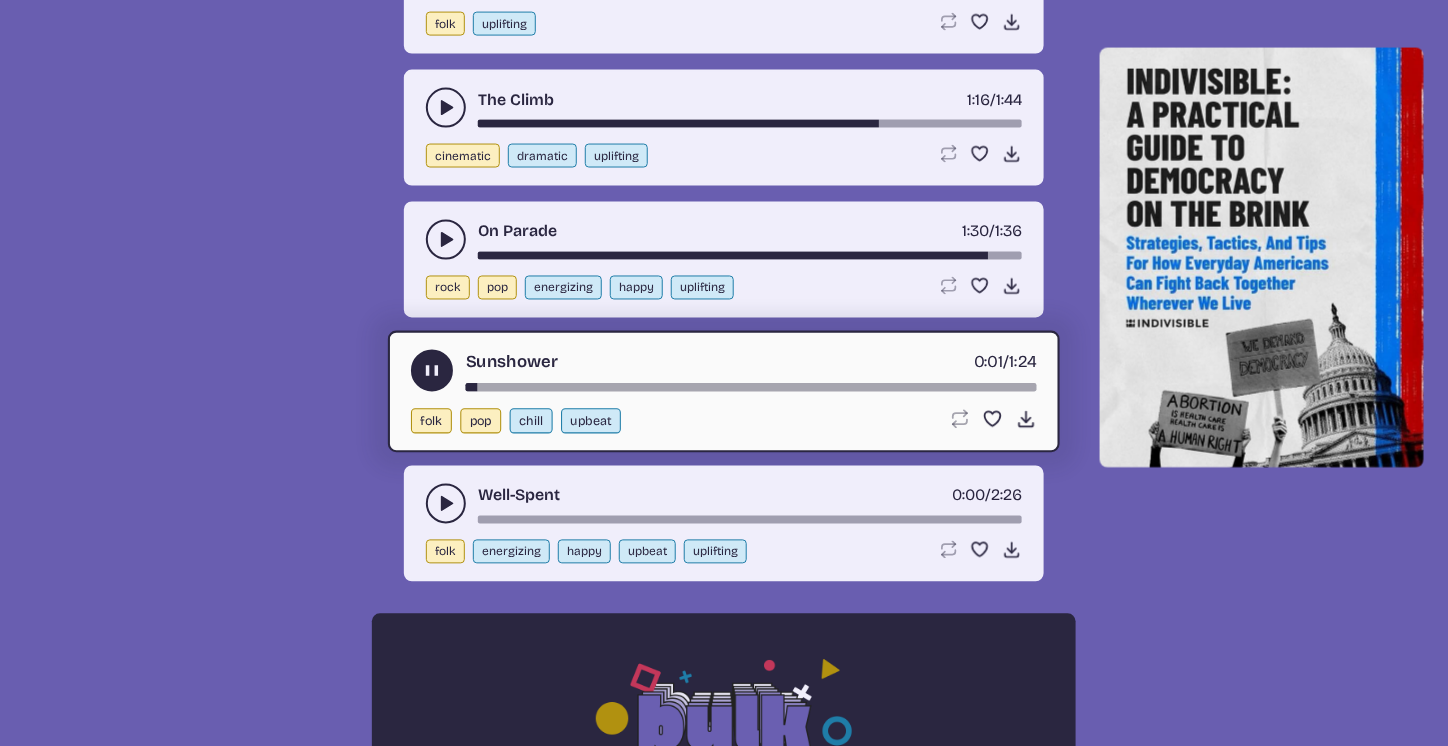 click at bounding box center (751, 388) 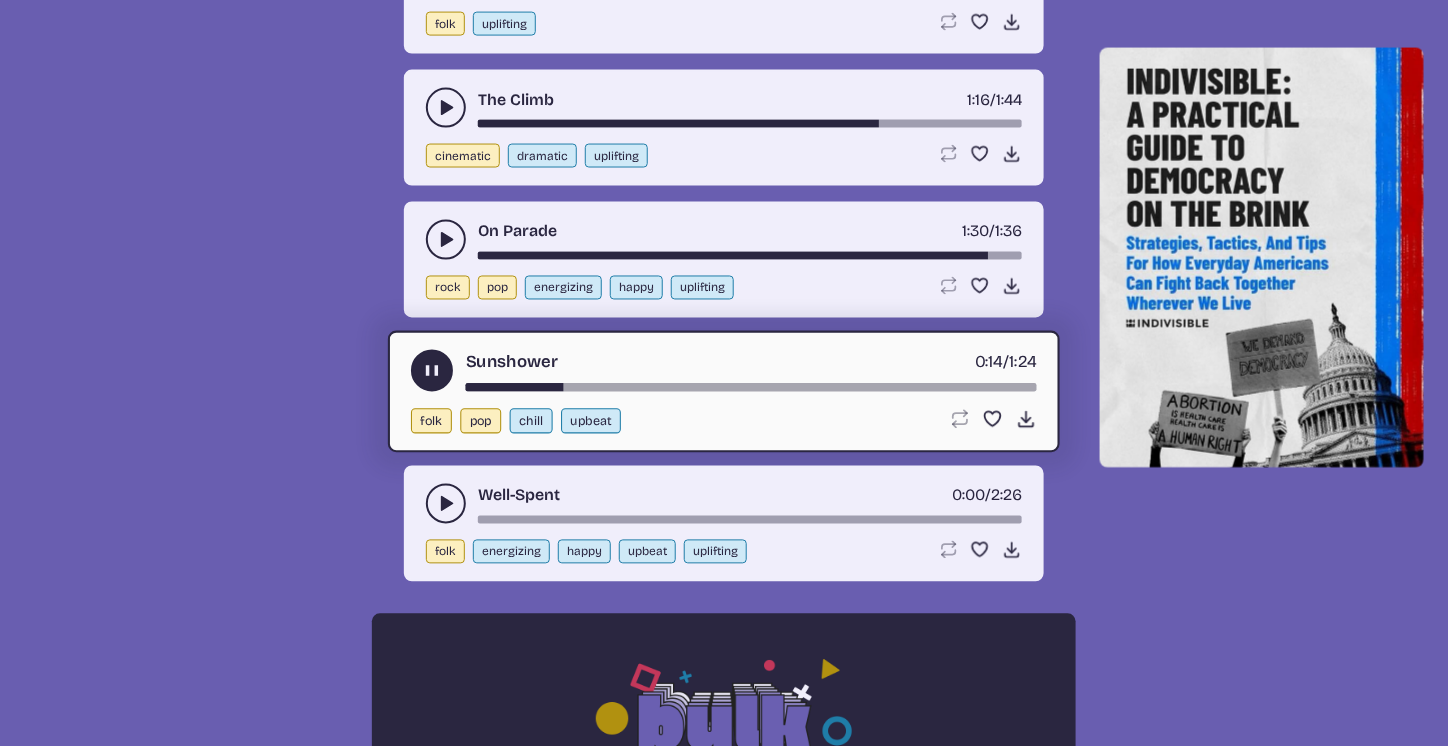 click at bounding box center (751, 388) 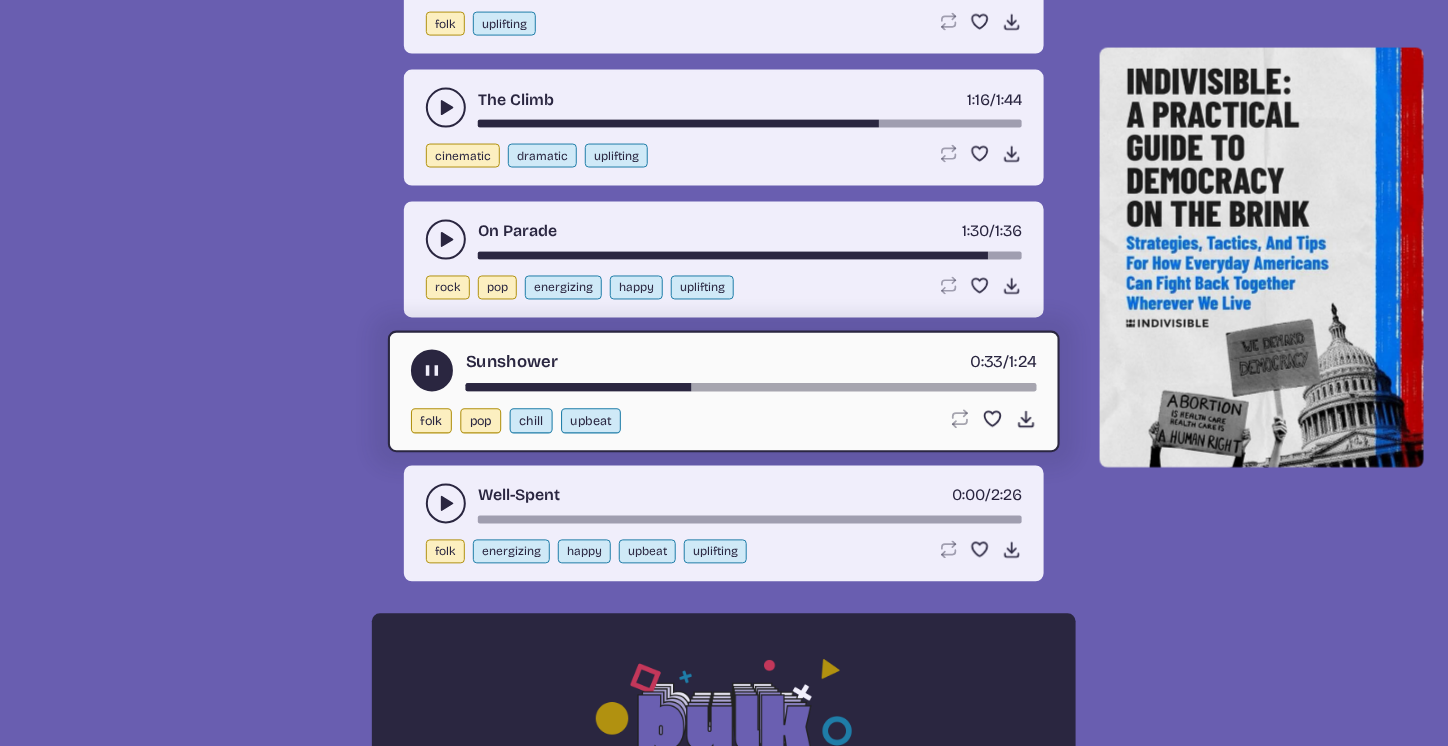 click at bounding box center (751, 388) 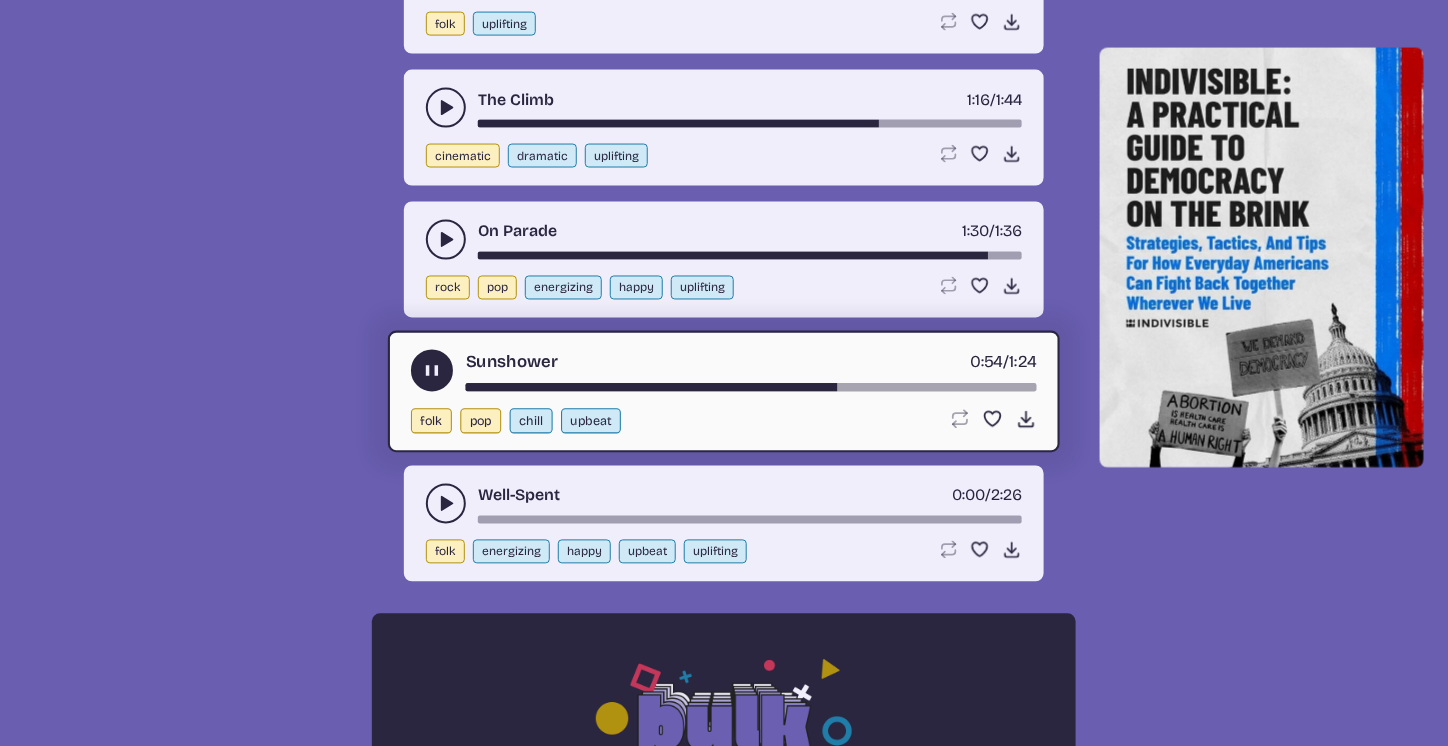 click at bounding box center (751, 388) 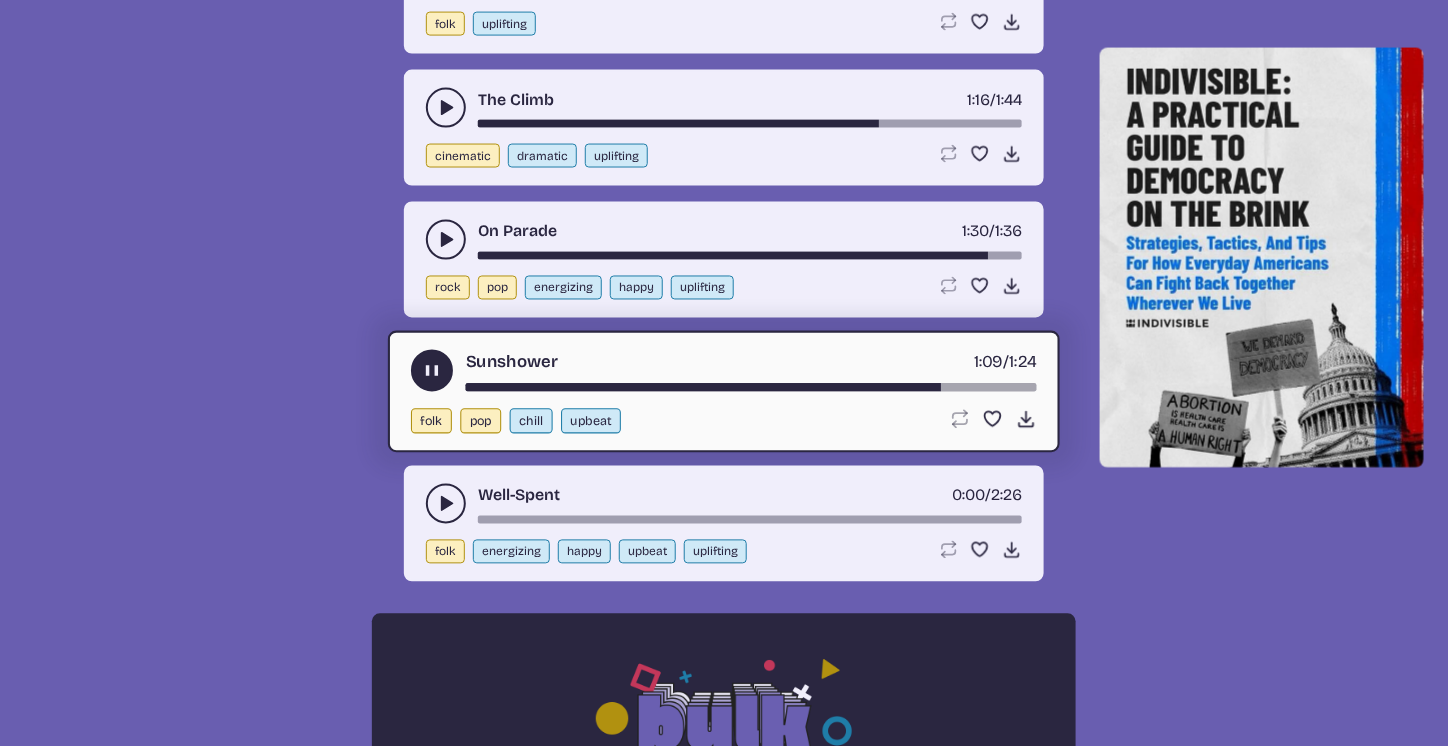 click at bounding box center [751, 388] 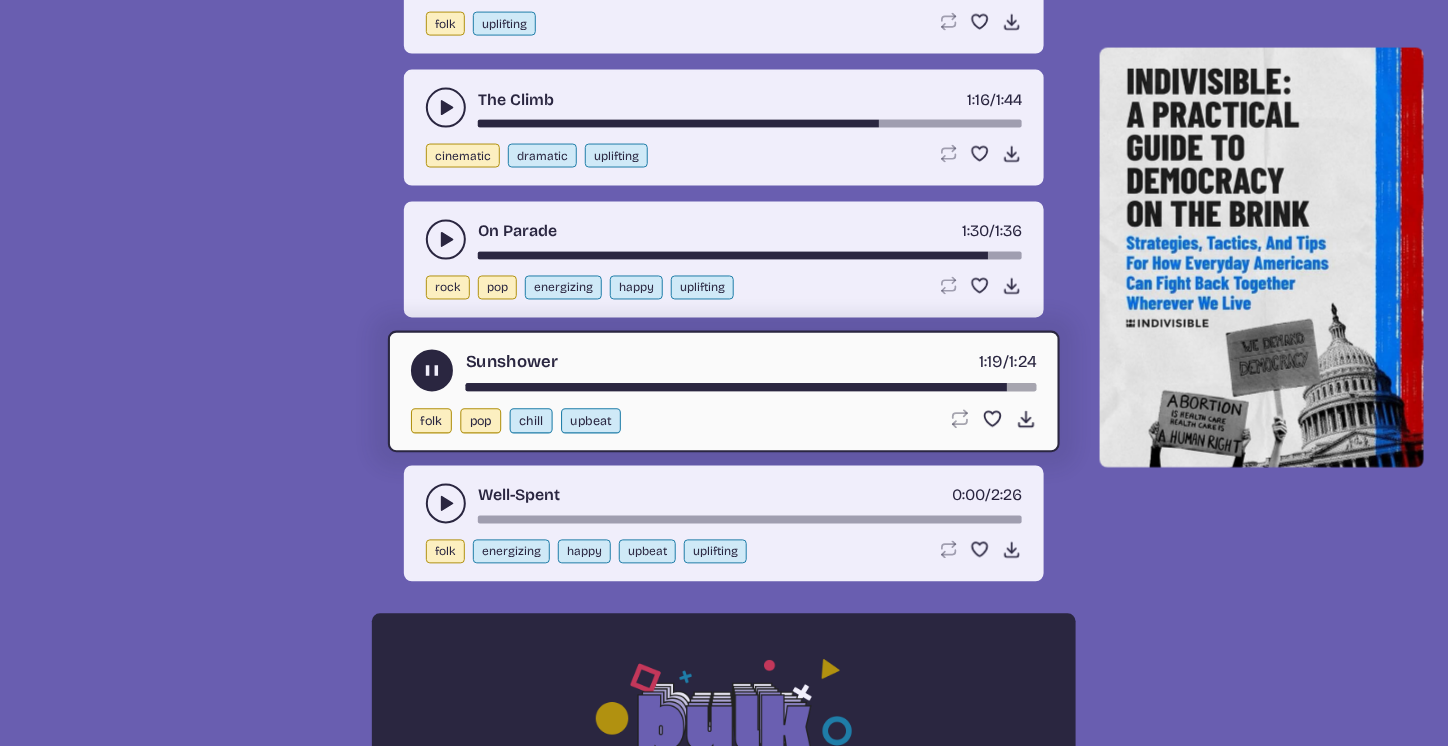 click 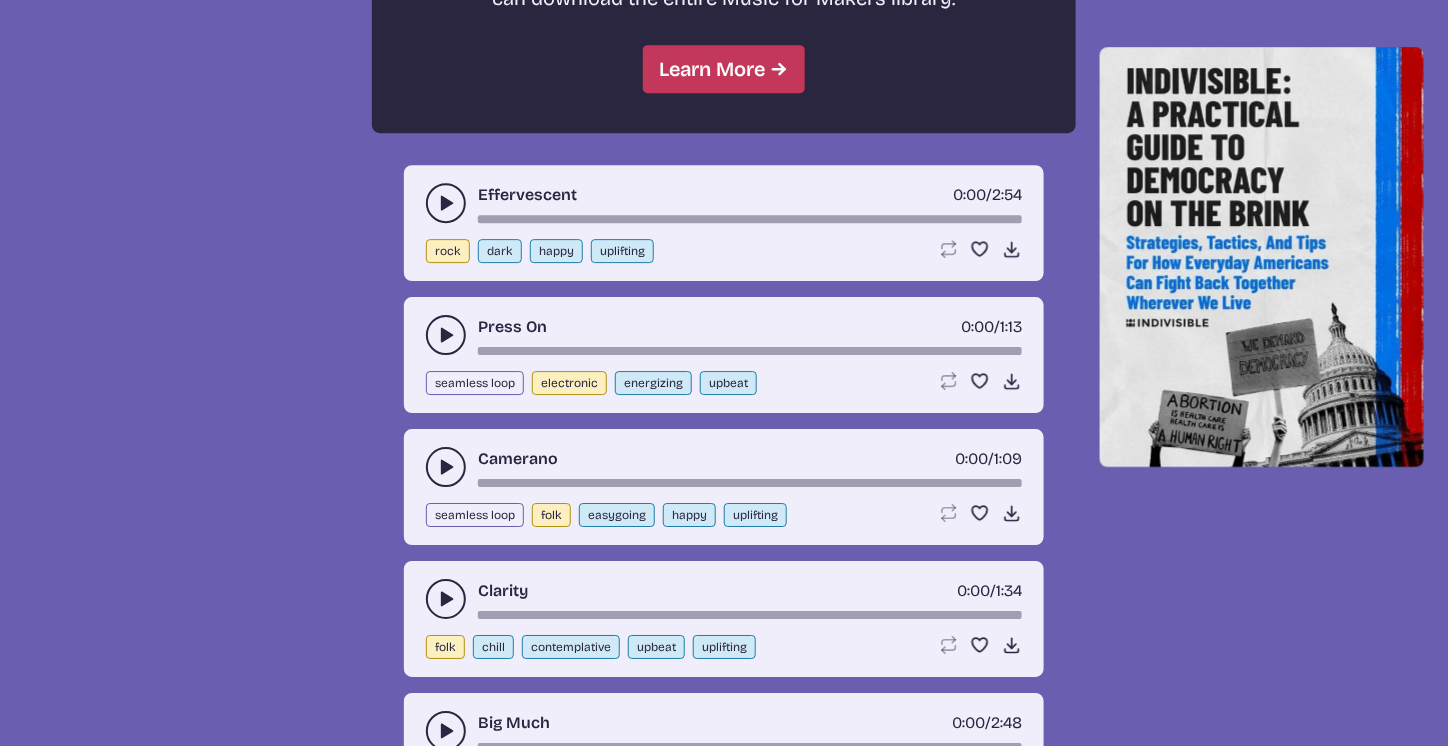 scroll, scrollTop: 2000, scrollLeft: 0, axis: vertical 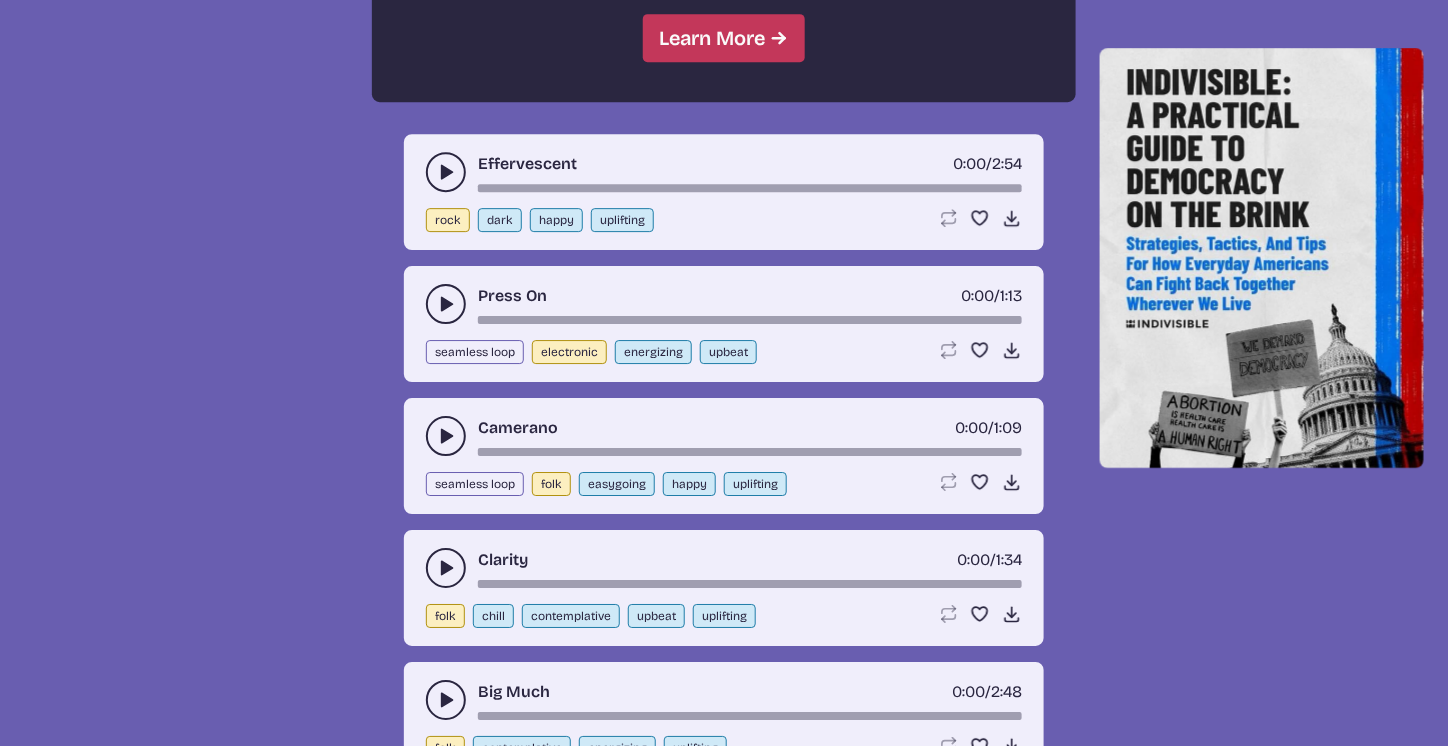 click 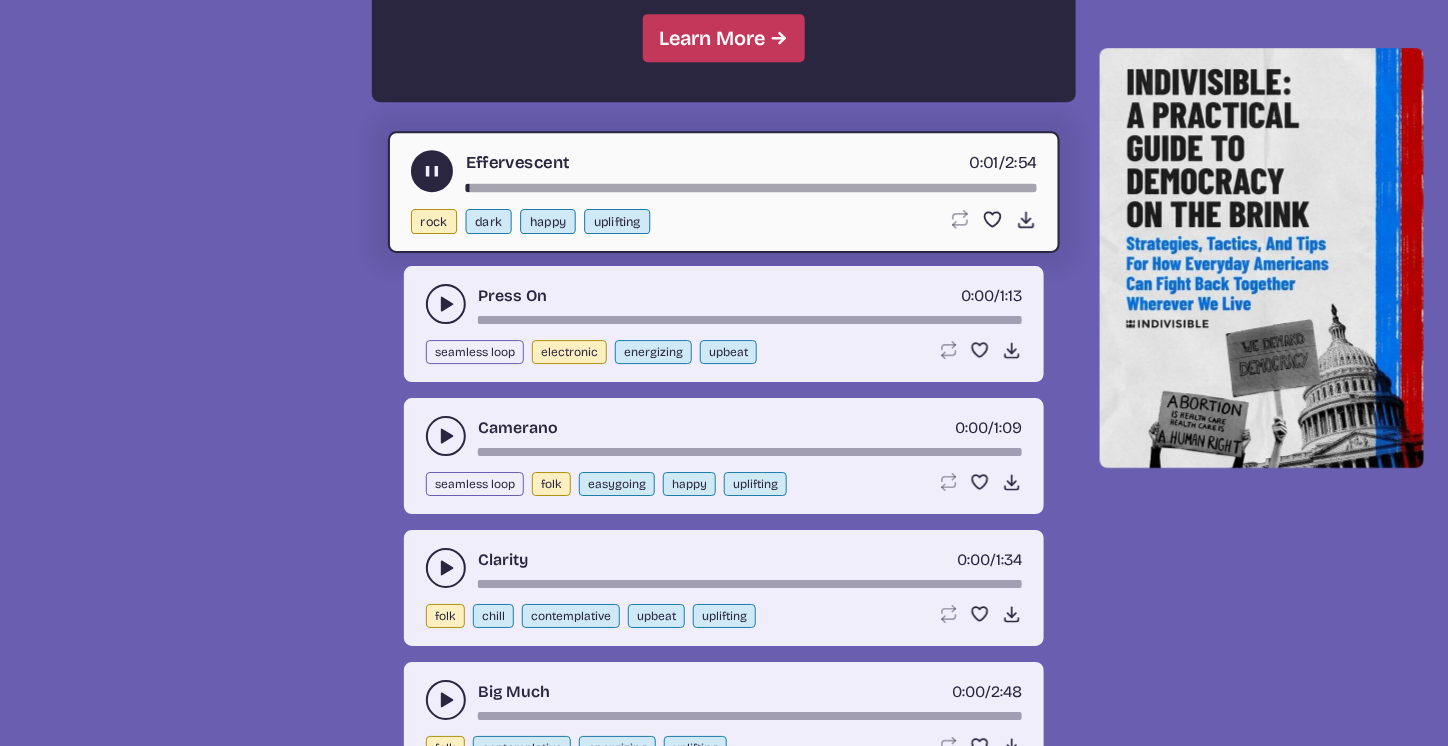 click at bounding box center (751, 188) 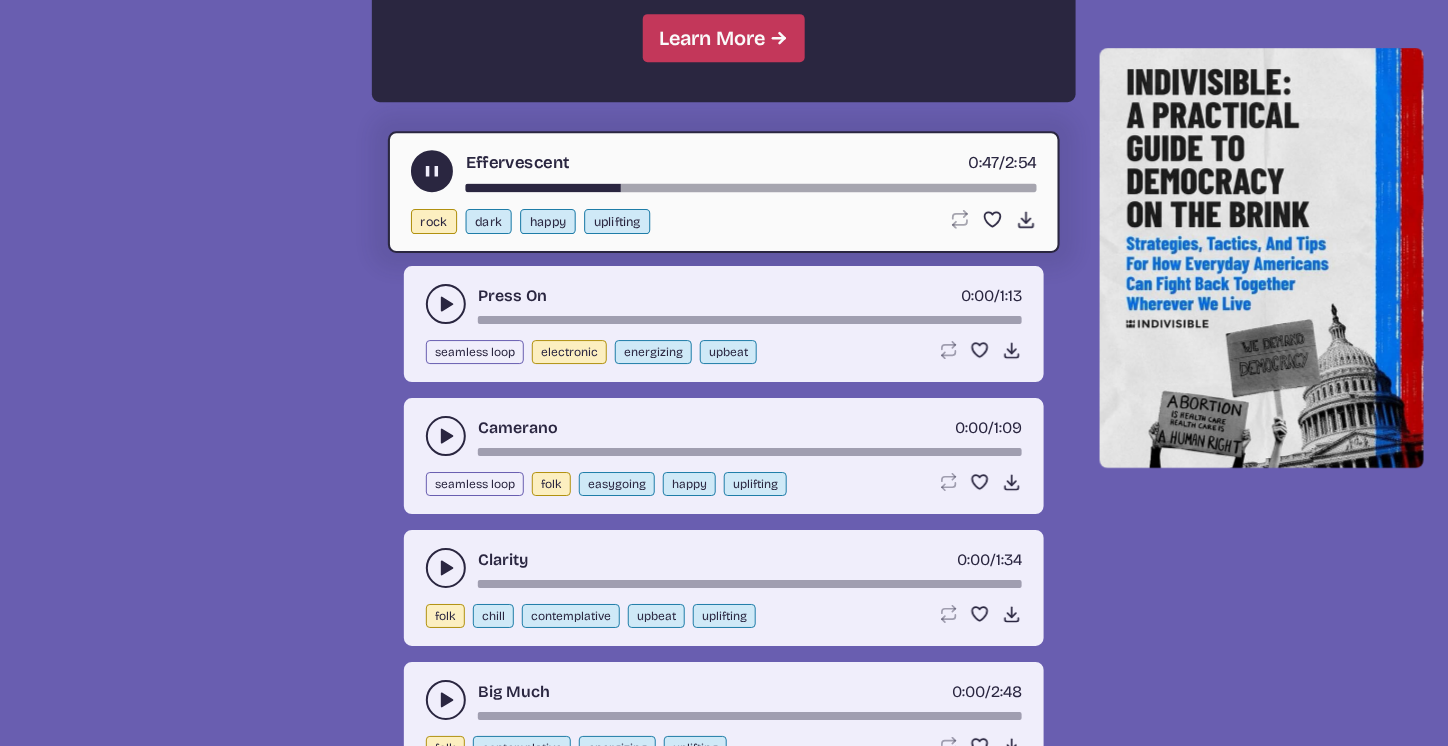 click at bounding box center (751, 188) 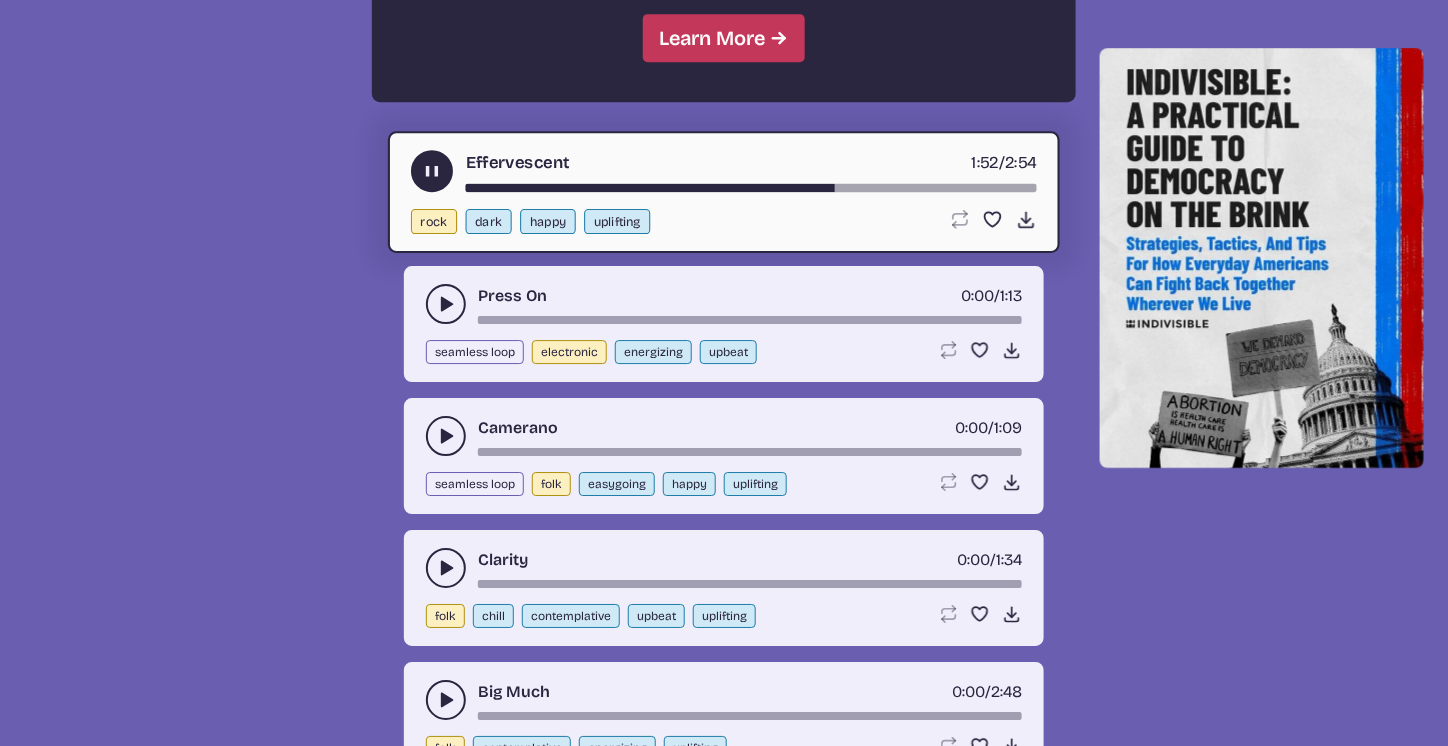 click at bounding box center (432, 171) 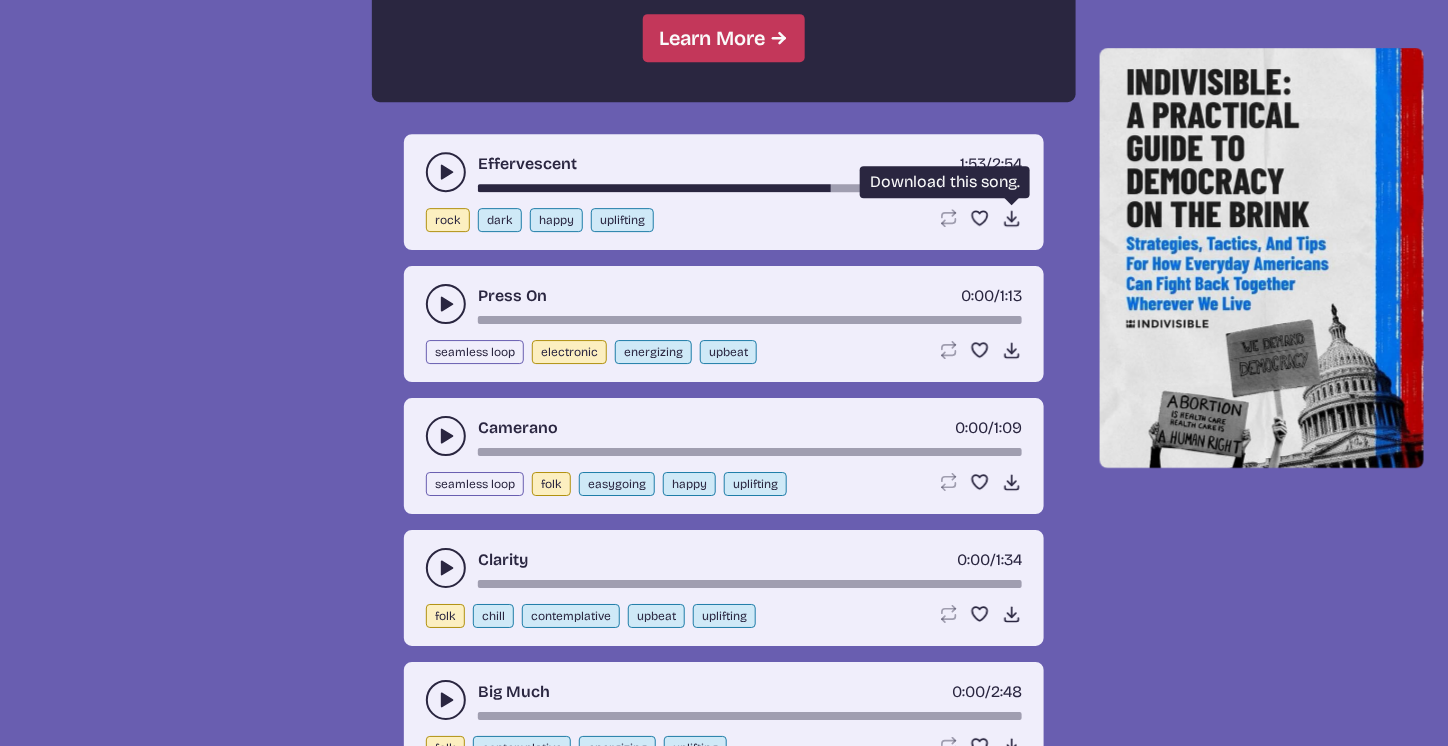click on "Download song" 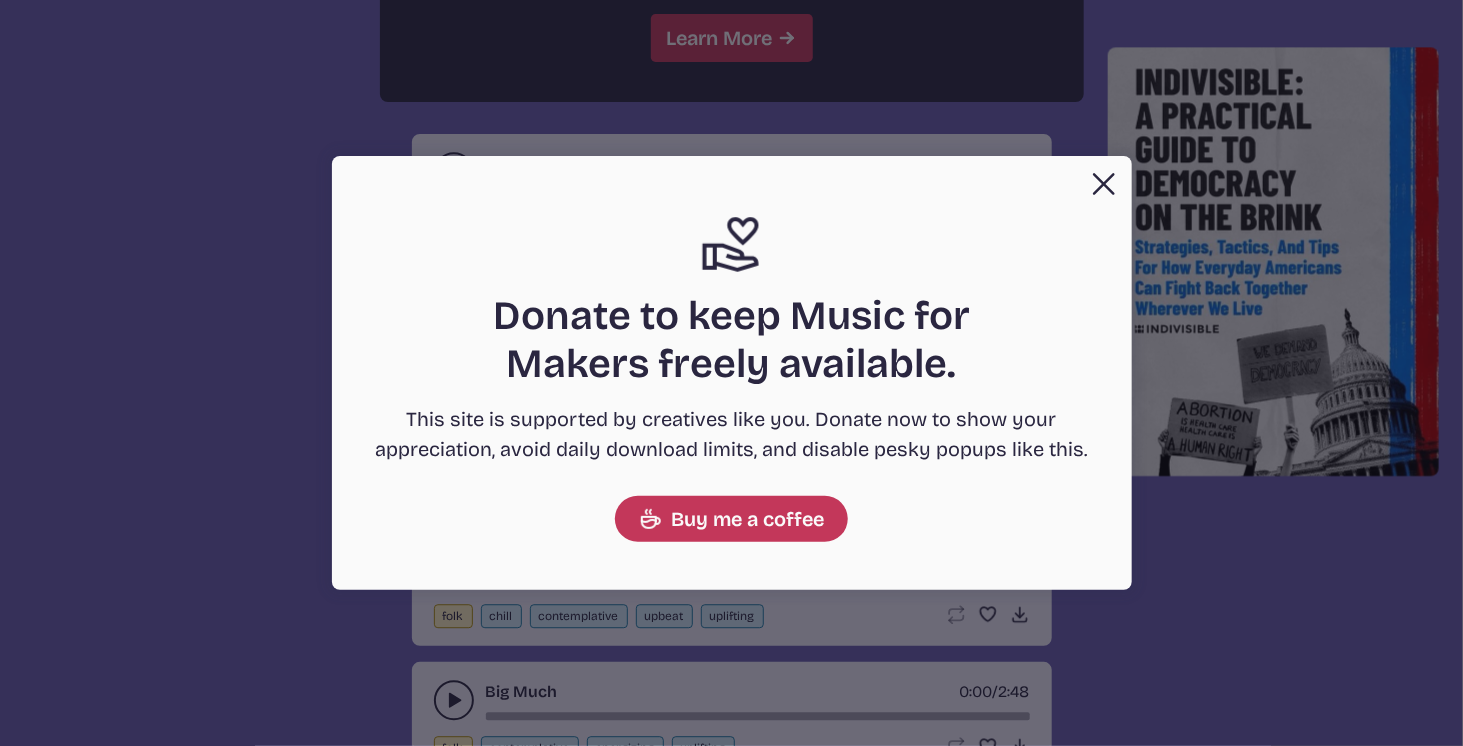click on "Close" at bounding box center (1104, 184) 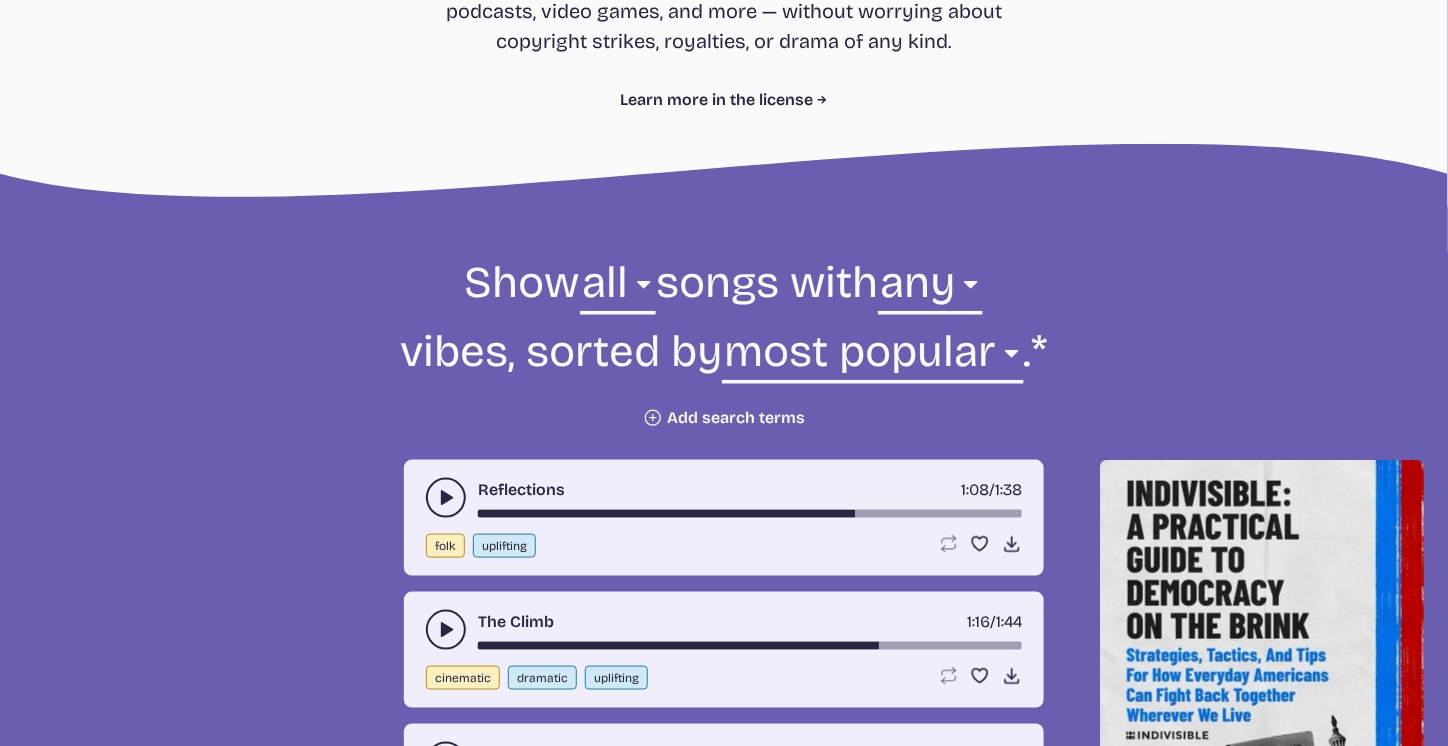 scroll, scrollTop: 434, scrollLeft: 0, axis: vertical 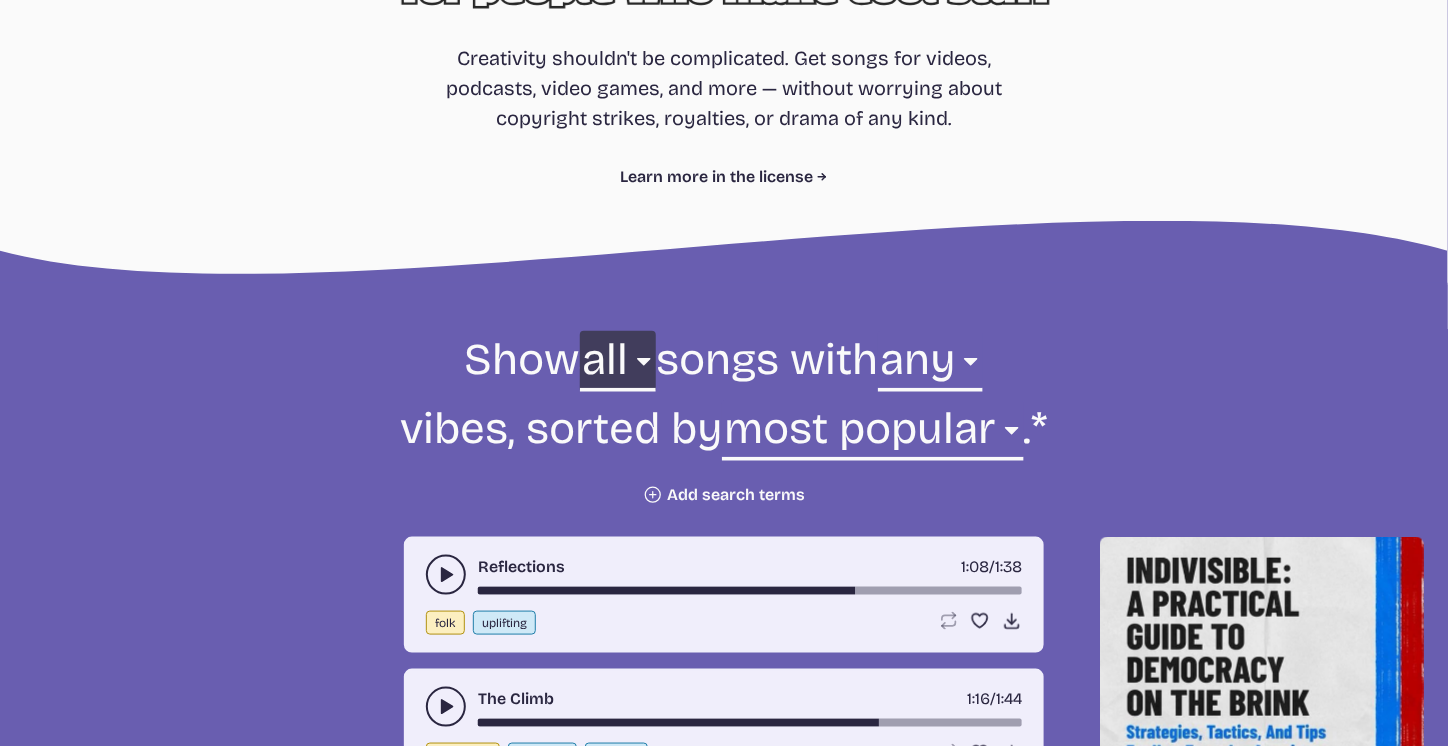 click on "all ambient cinematic electronic folk holiday jazz pop rock world" at bounding box center [618, 365] 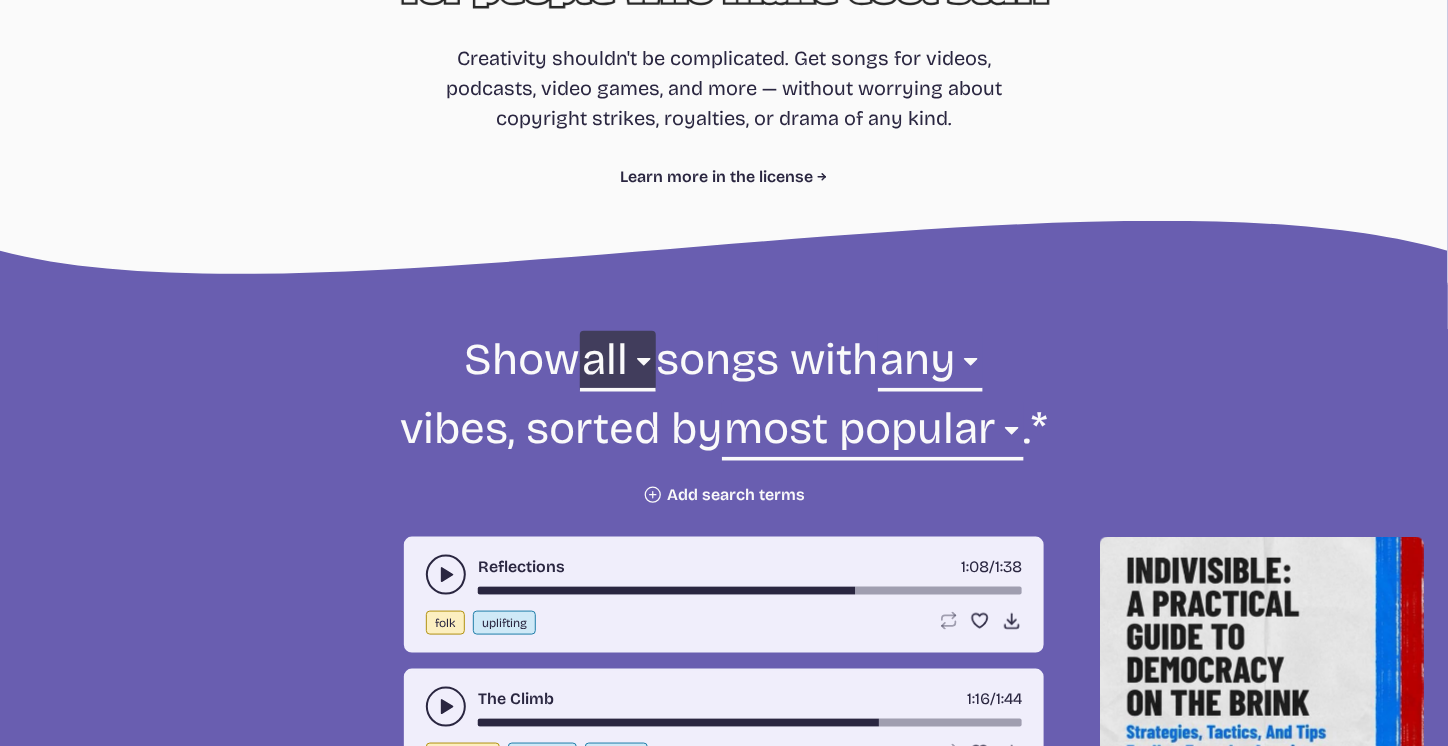 click on "all ambient cinematic electronic folk holiday jazz pop rock world" at bounding box center (618, 365) 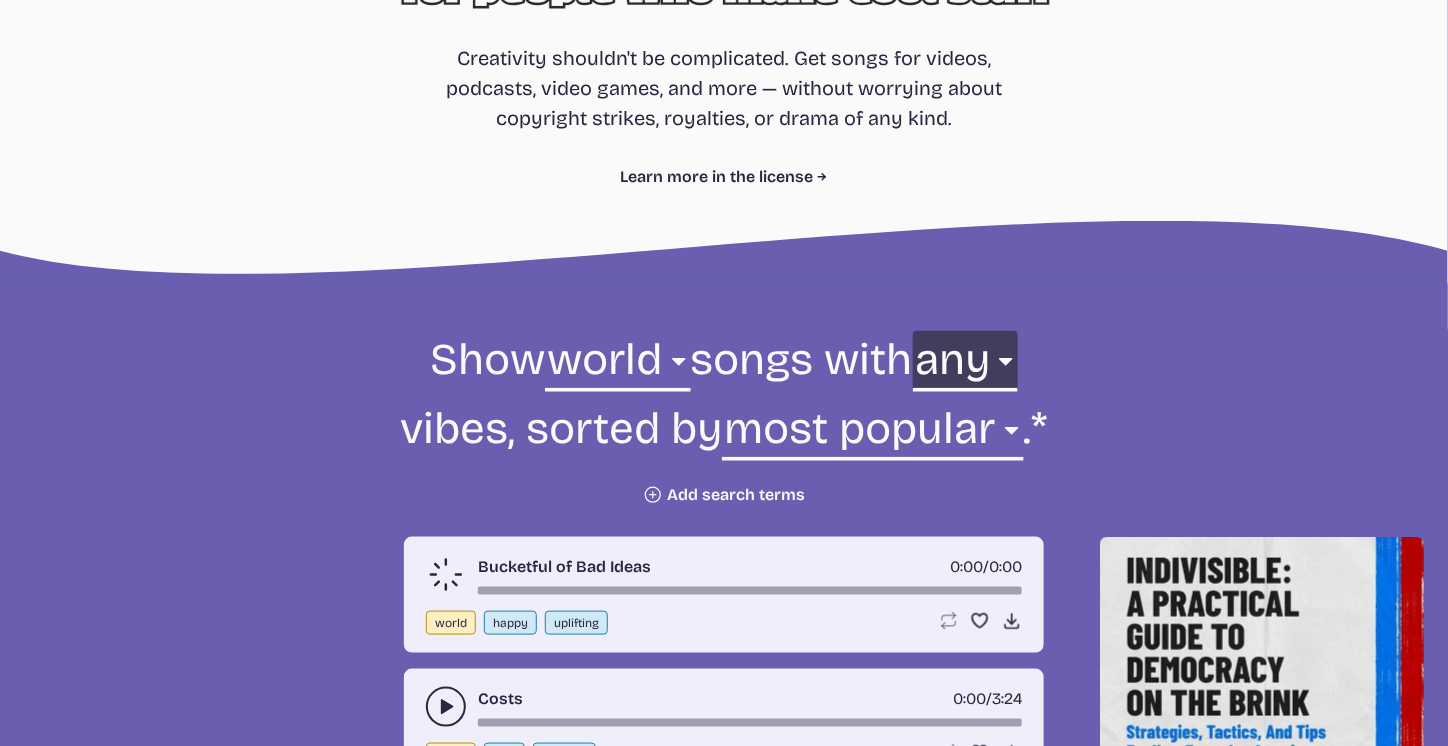 click on "any aggressive chill contemplative dark dramatic easygoing energizing happy serious upbeat uplifting" at bounding box center [965, 365] 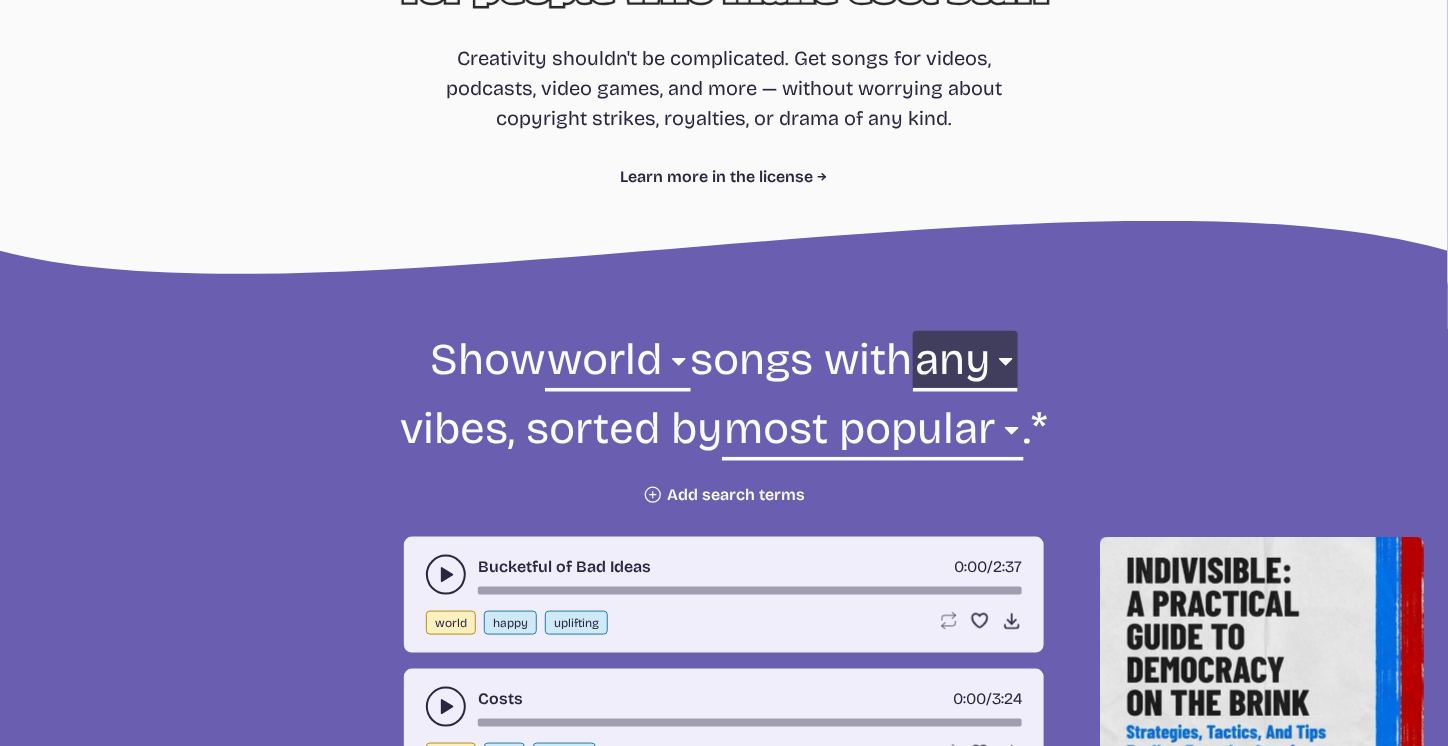 select on "energizing" 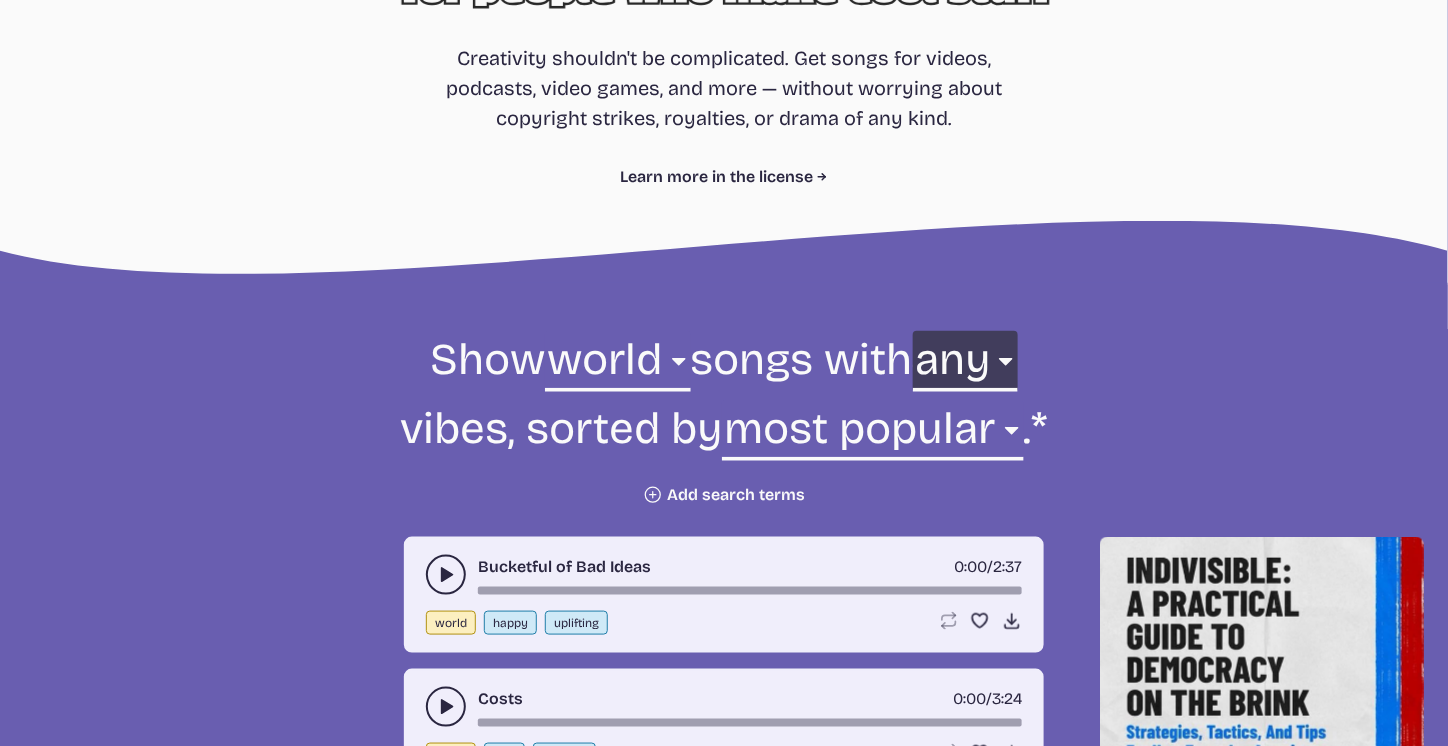 click on "any aggressive chill contemplative dark dramatic easygoing energizing happy serious upbeat uplifting" at bounding box center (965, 365) 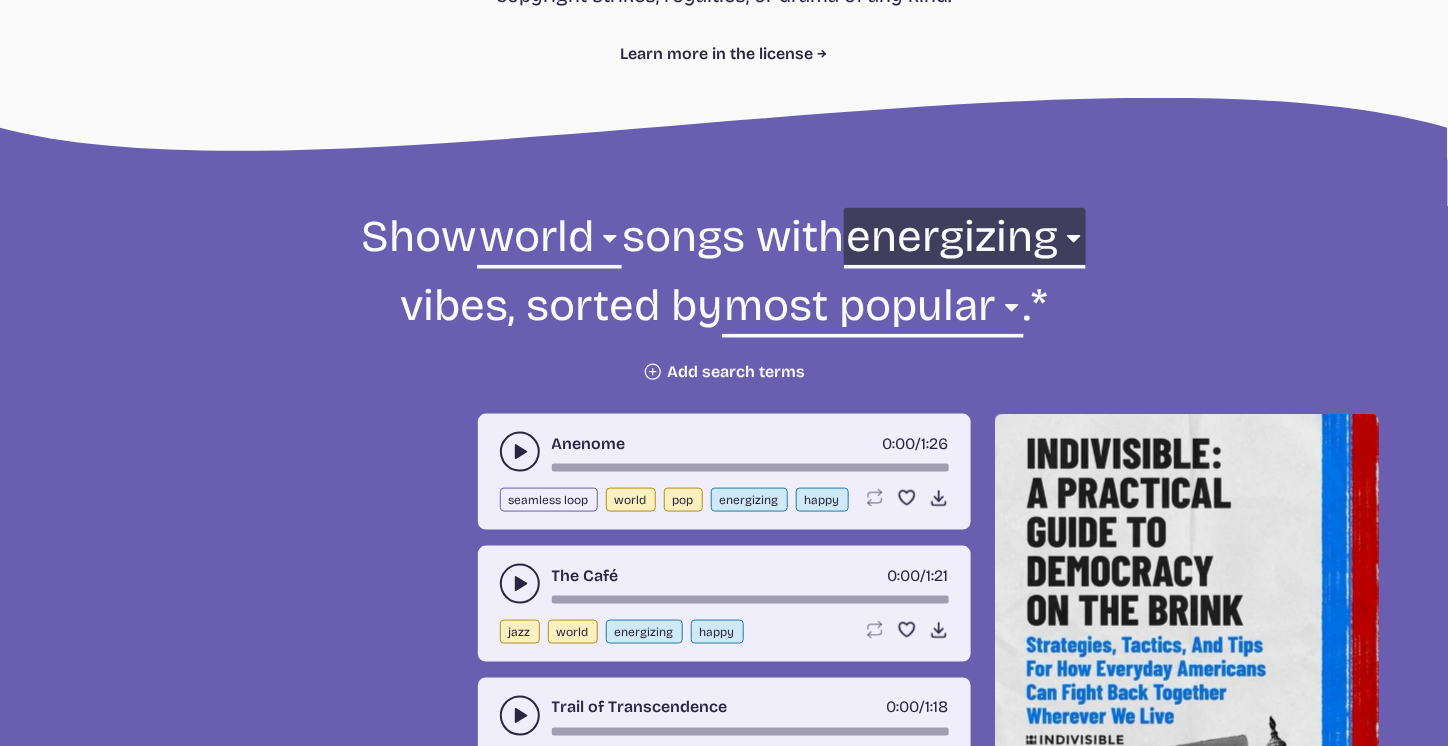 scroll, scrollTop: 568, scrollLeft: 0, axis: vertical 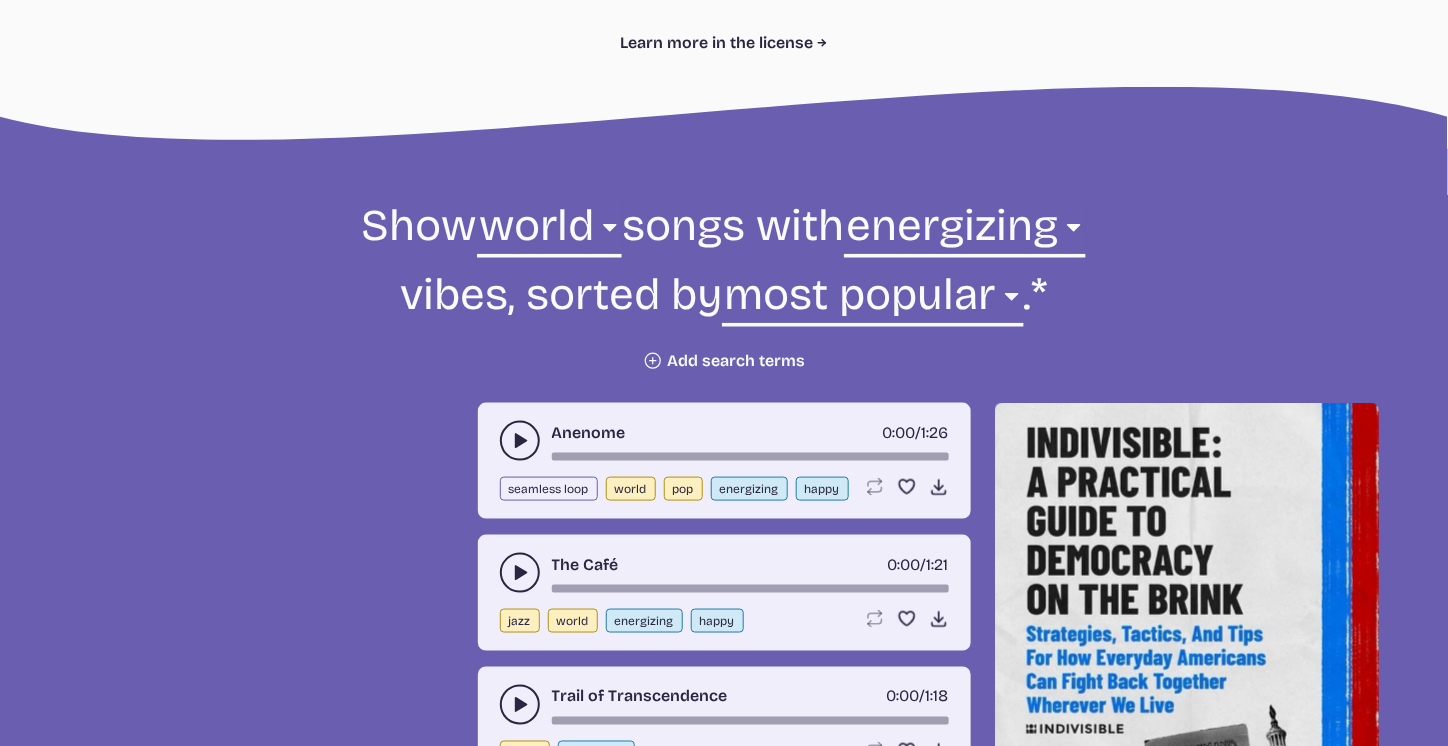 click at bounding box center (520, 441) 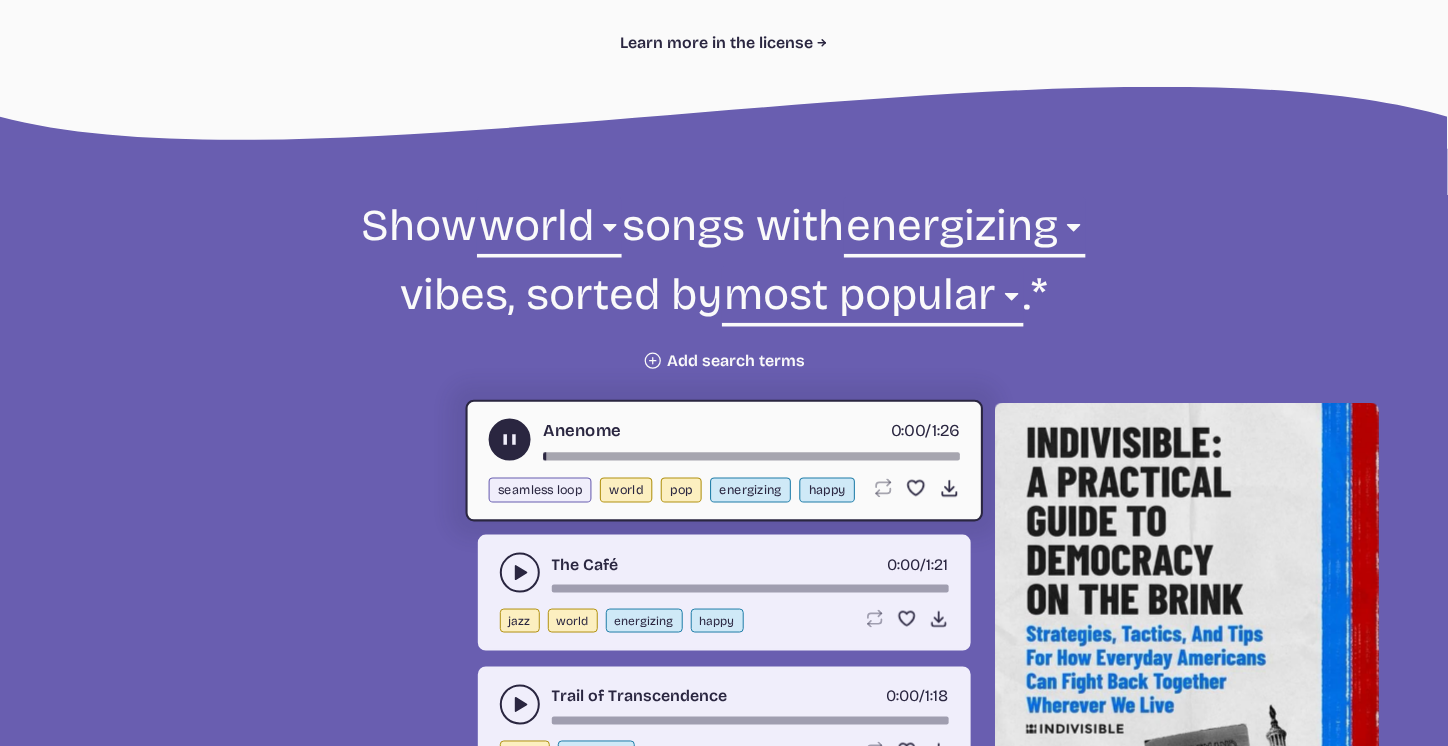 drag, startPoint x: 580, startPoint y: 453, endPoint x: 654, endPoint y: 455, distance: 74.02702 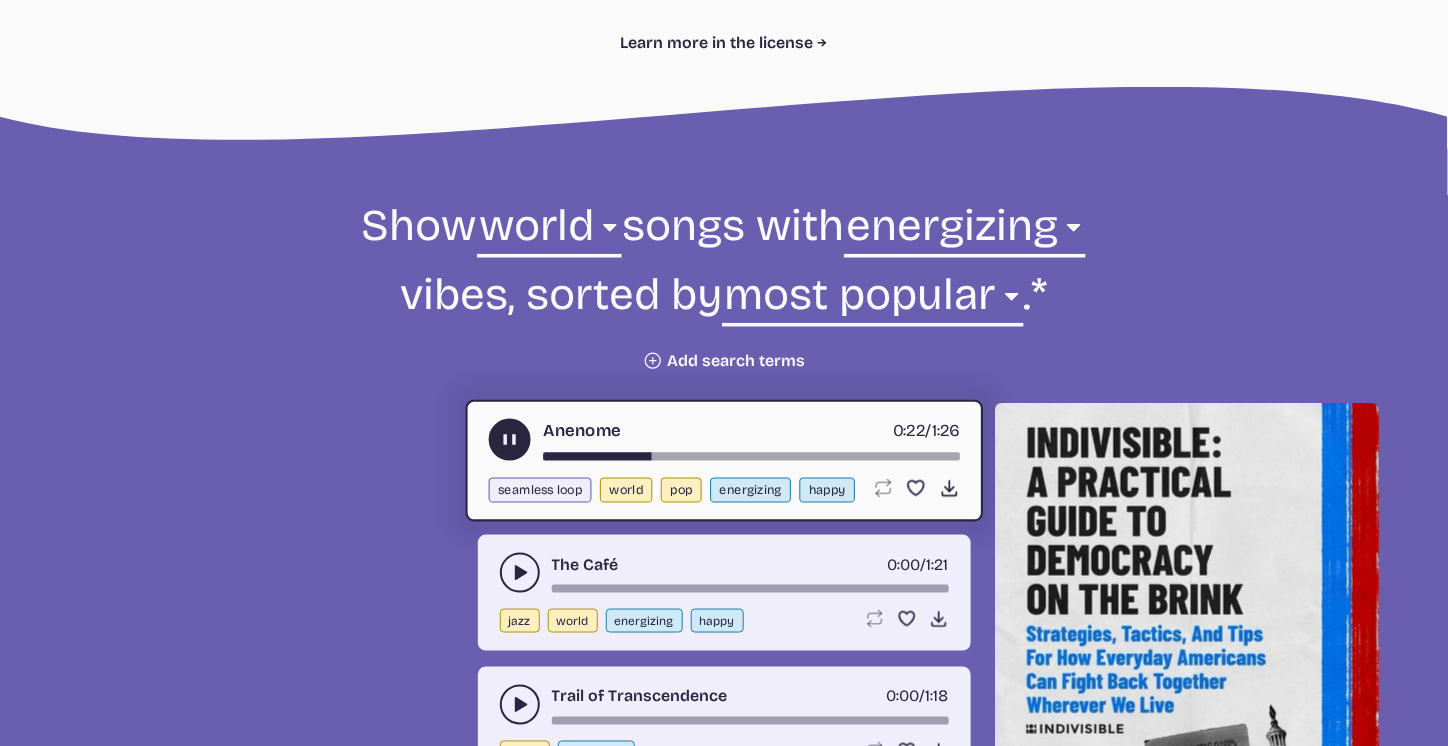 drag, startPoint x: 693, startPoint y: 456, endPoint x: 787, endPoint y: 457, distance: 94.00532 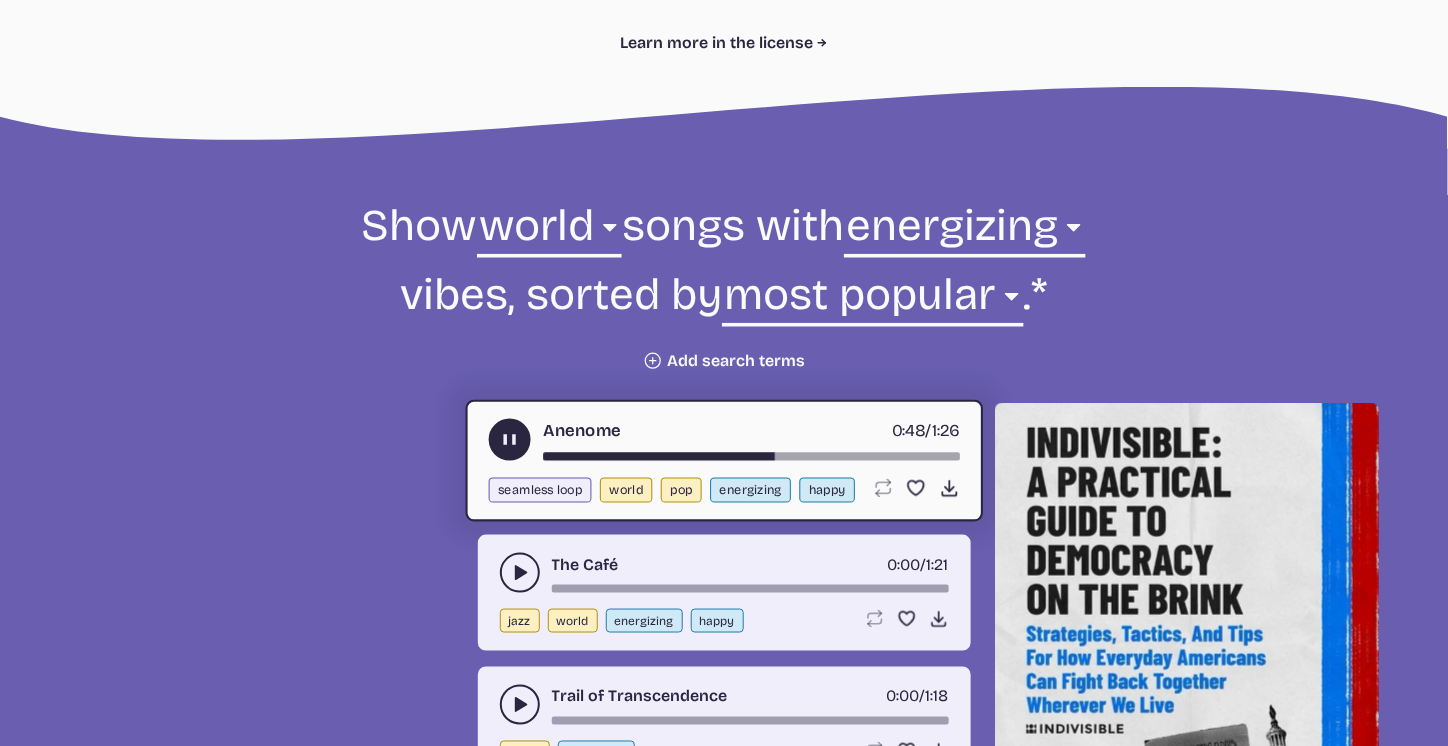 drag, startPoint x: 778, startPoint y: 456, endPoint x: 852, endPoint y: 453, distance: 74.06078 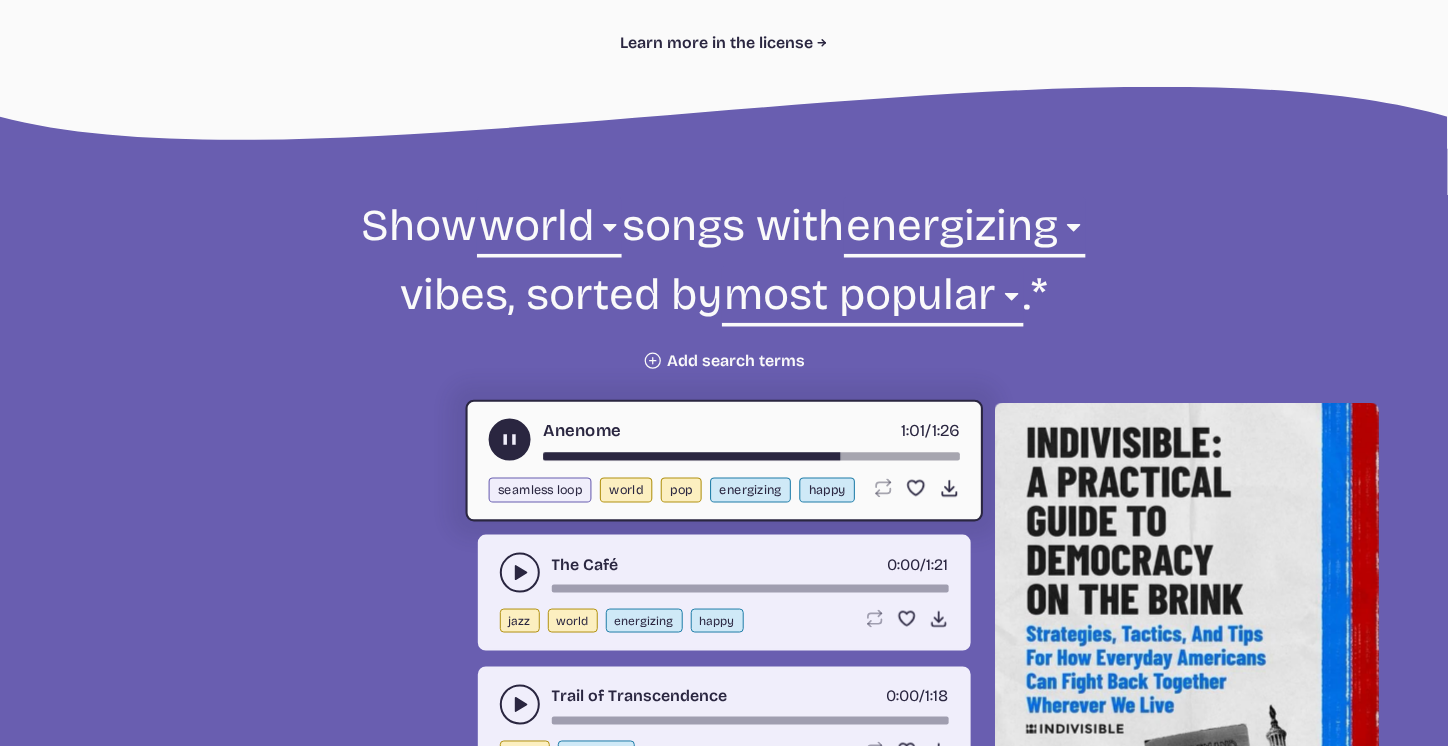 drag, startPoint x: 836, startPoint y: 459, endPoint x: 900, endPoint y: 455, distance: 64.12488 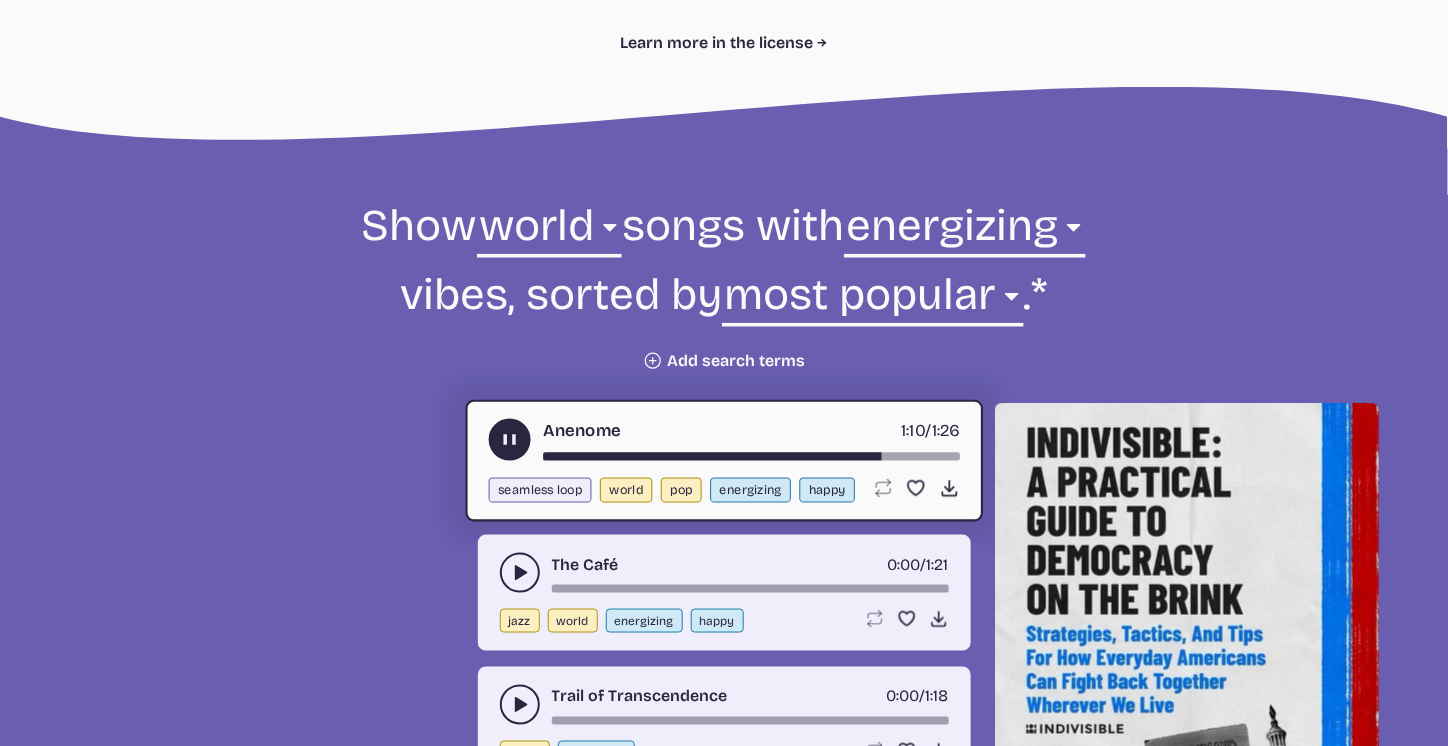 drag, startPoint x: 581, startPoint y: 585, endPoint x: 693, endPoint y: 587, distance: 112.01785 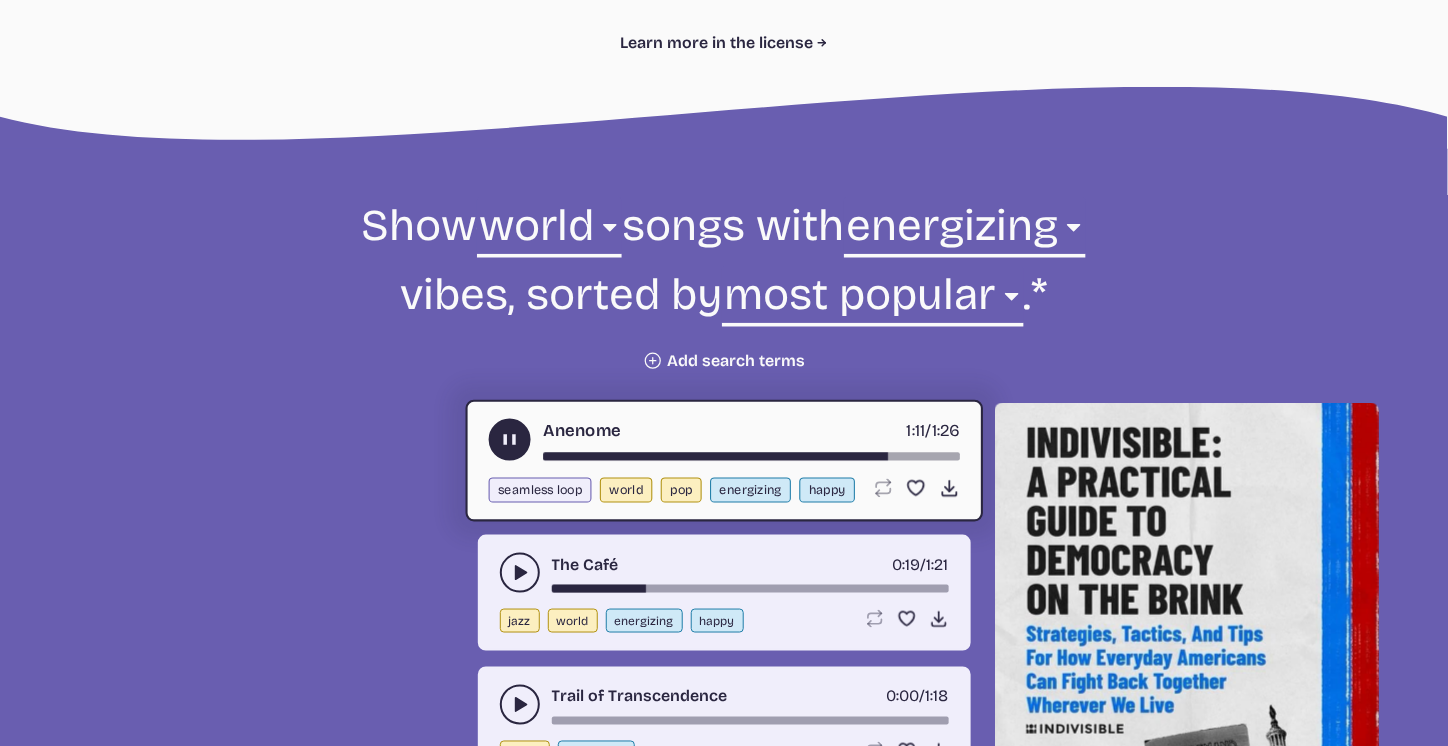 click 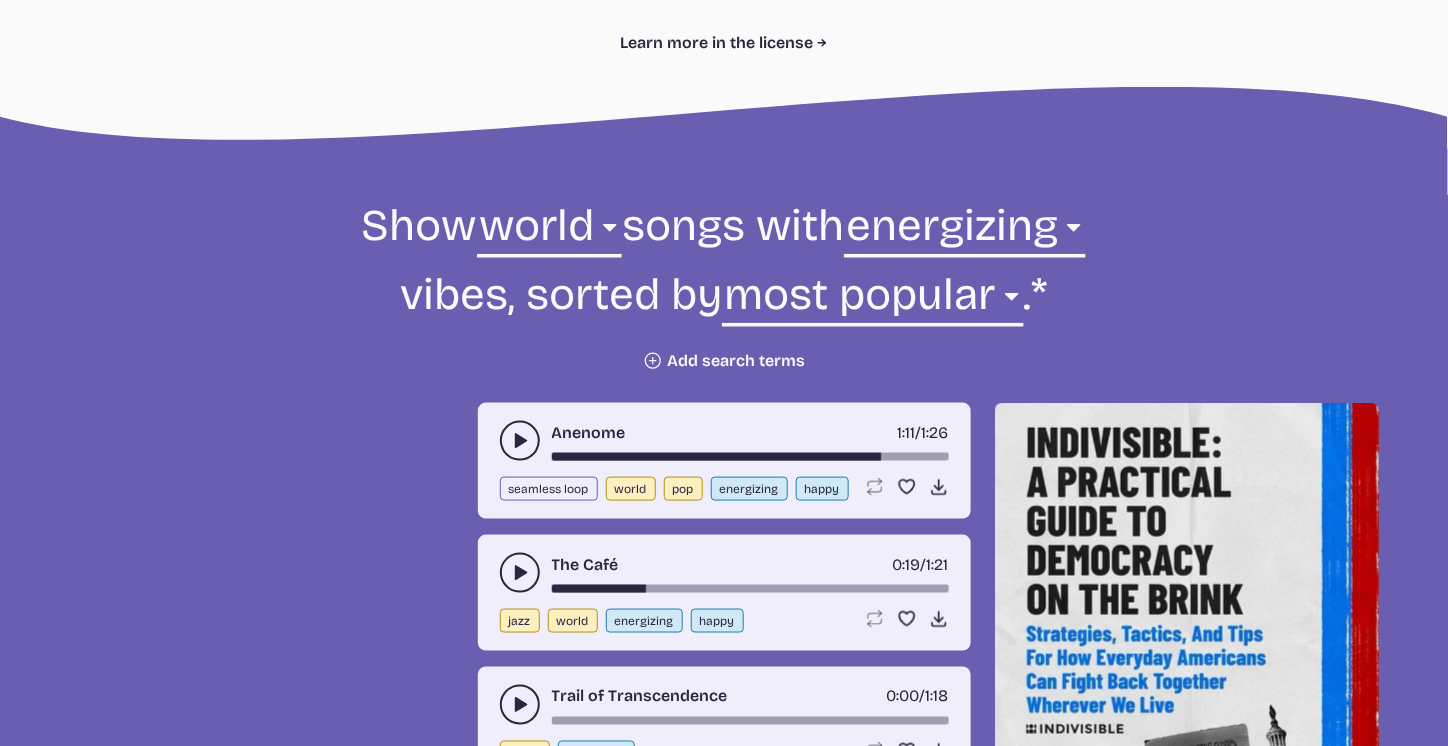 click at bounding box center (520, 573) 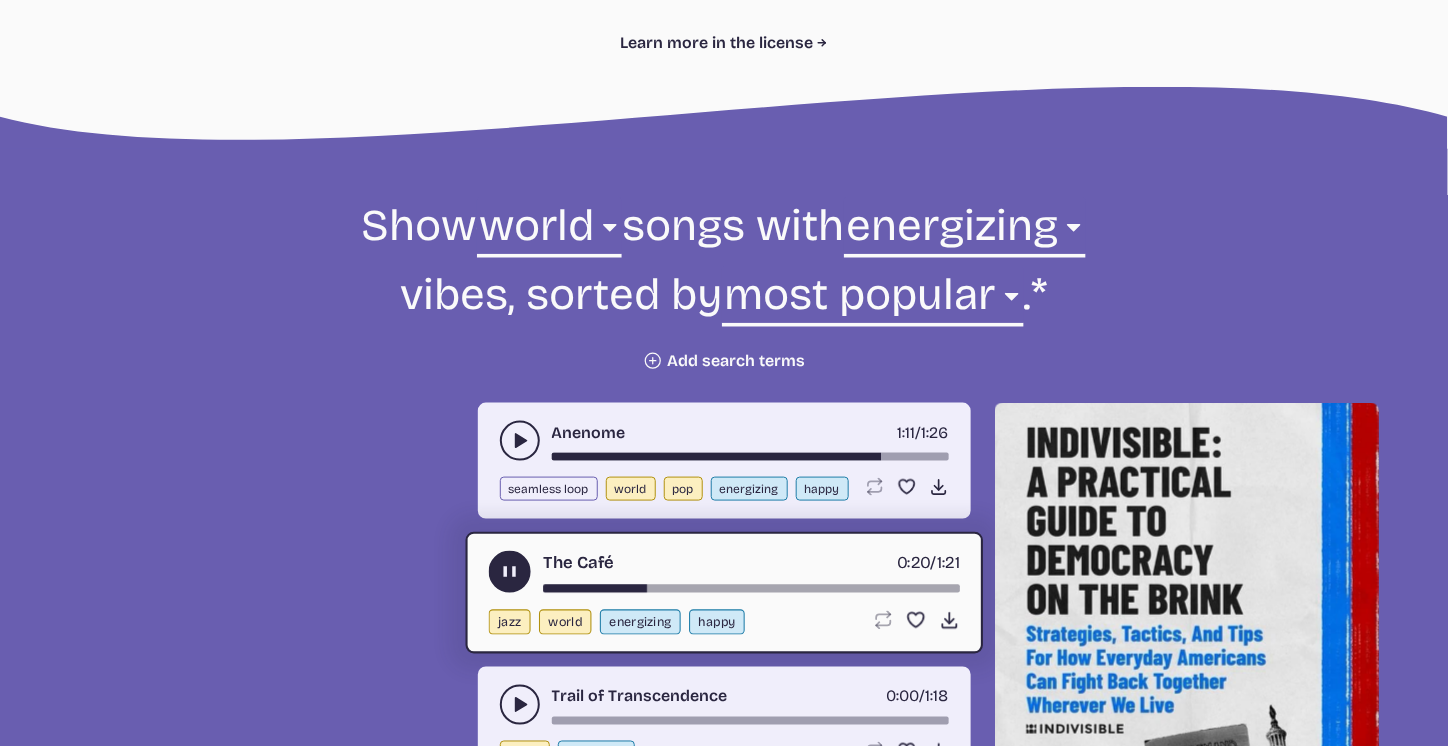 drag, startPoint x: 646, startPoint y: 589, endPoint x: 740, endPoint y: 592, distance: 94.04786 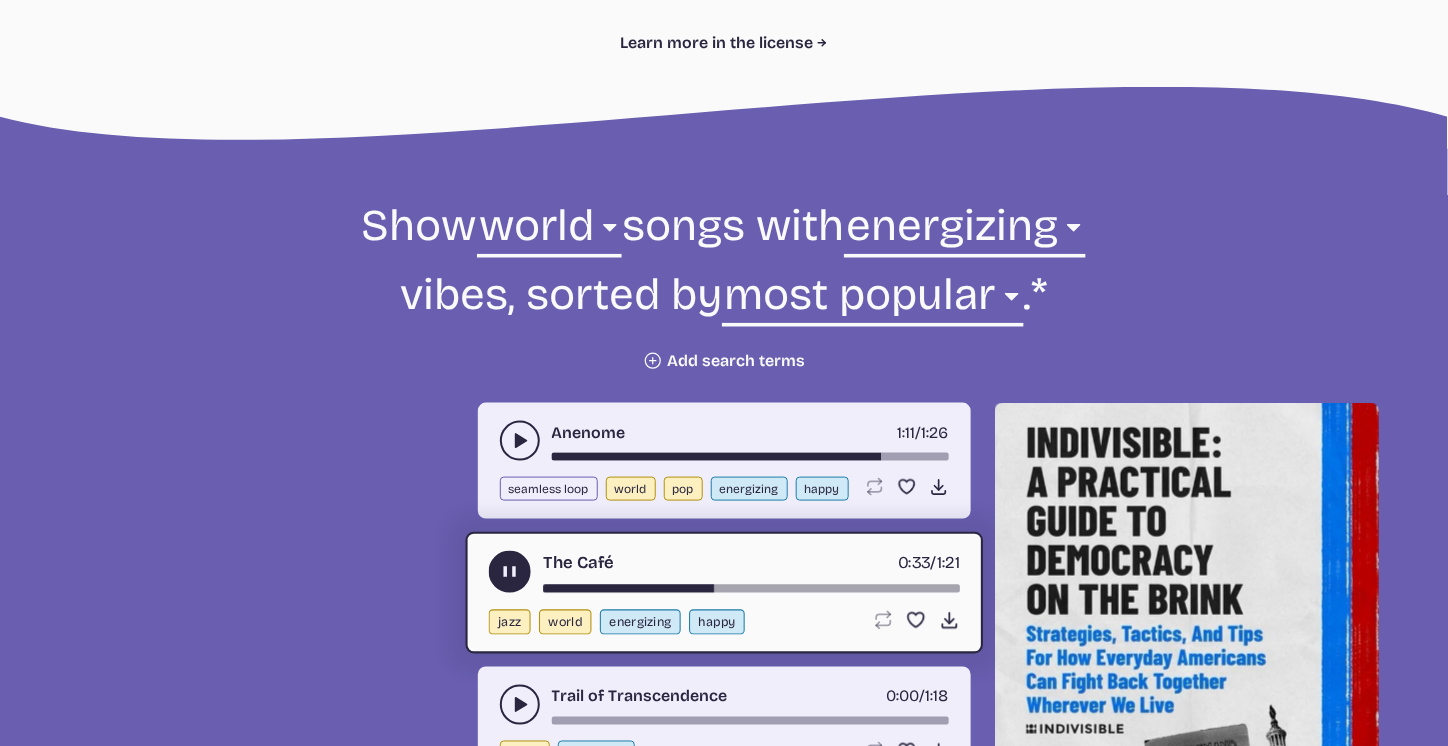 click 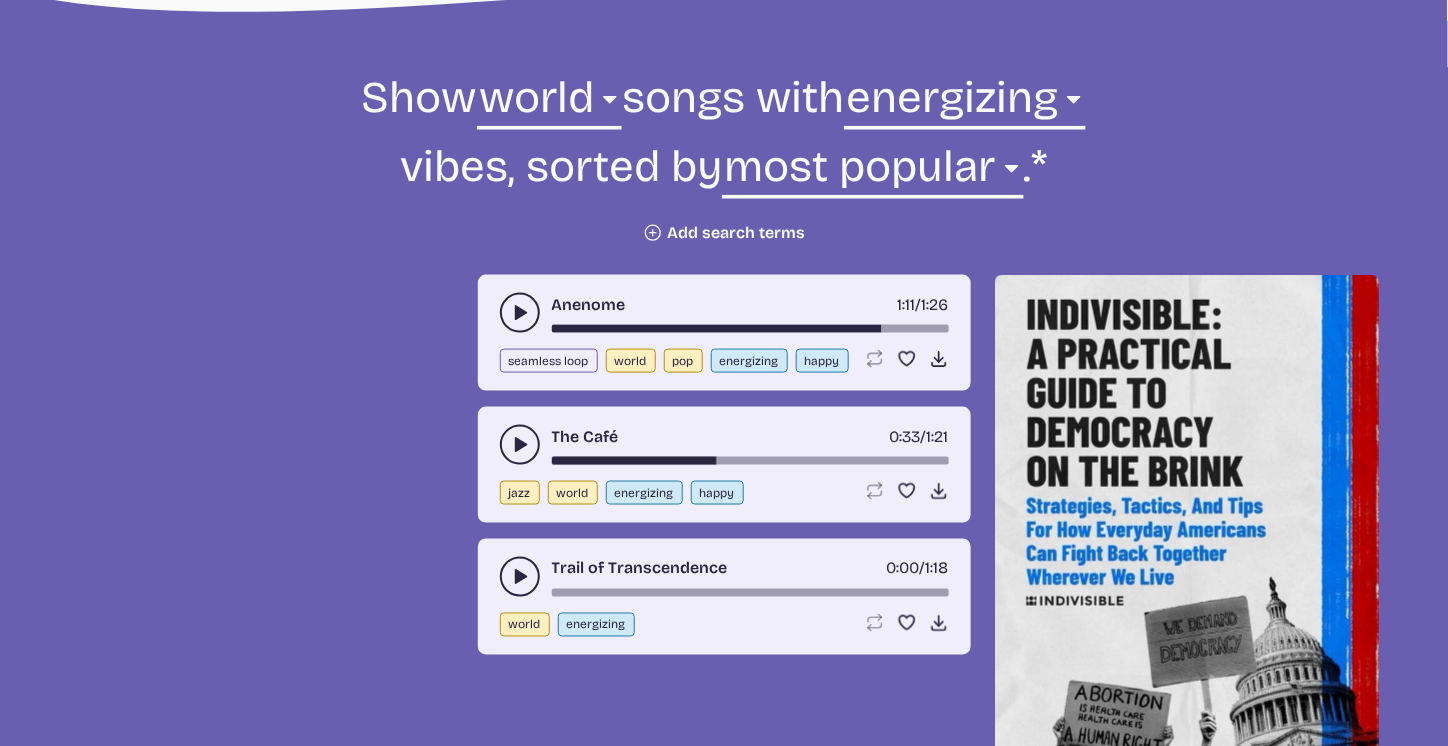 scroll, scrollTop: 634, scrollLeft: 0, axis: vertical 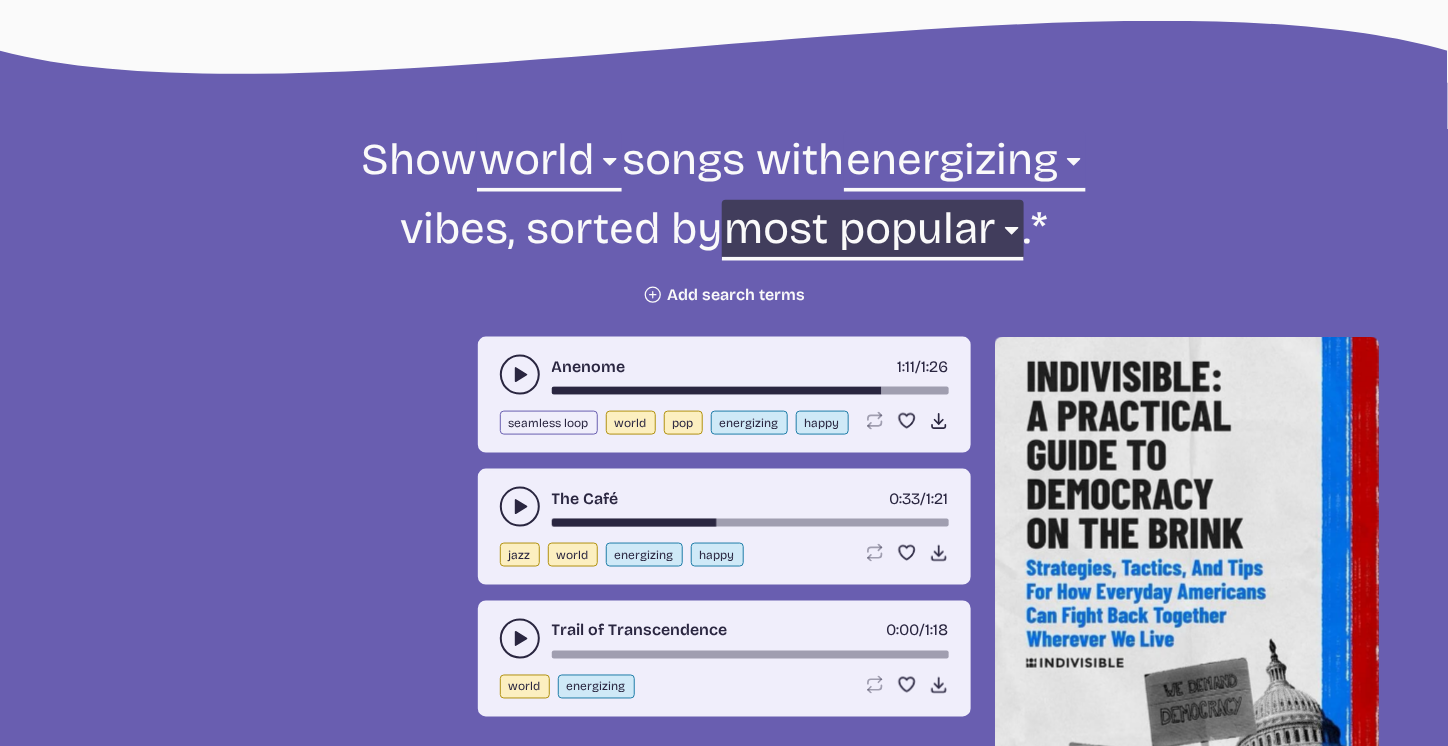 click on "newest oldest most popular least popular name" at bounding box center [872, 234] 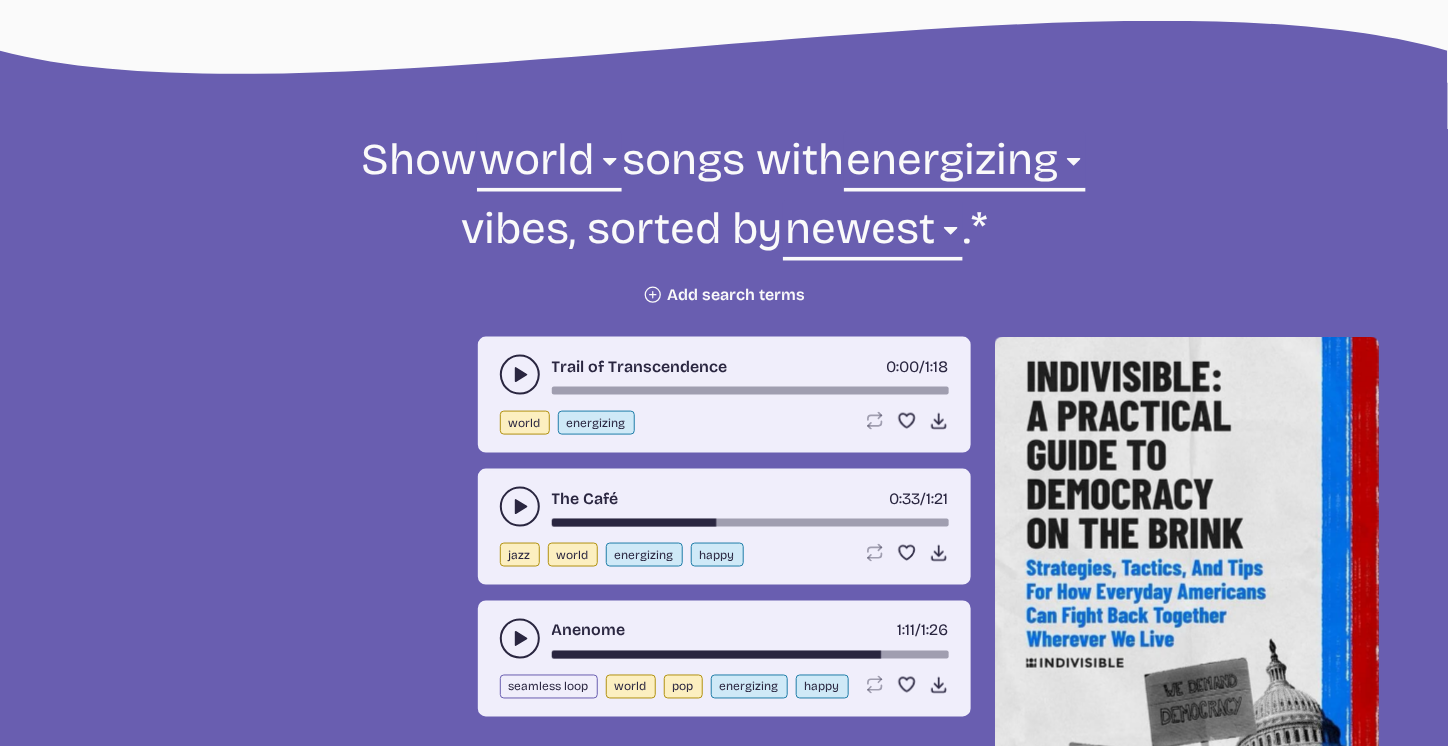 click at bounding box center [520, 375] 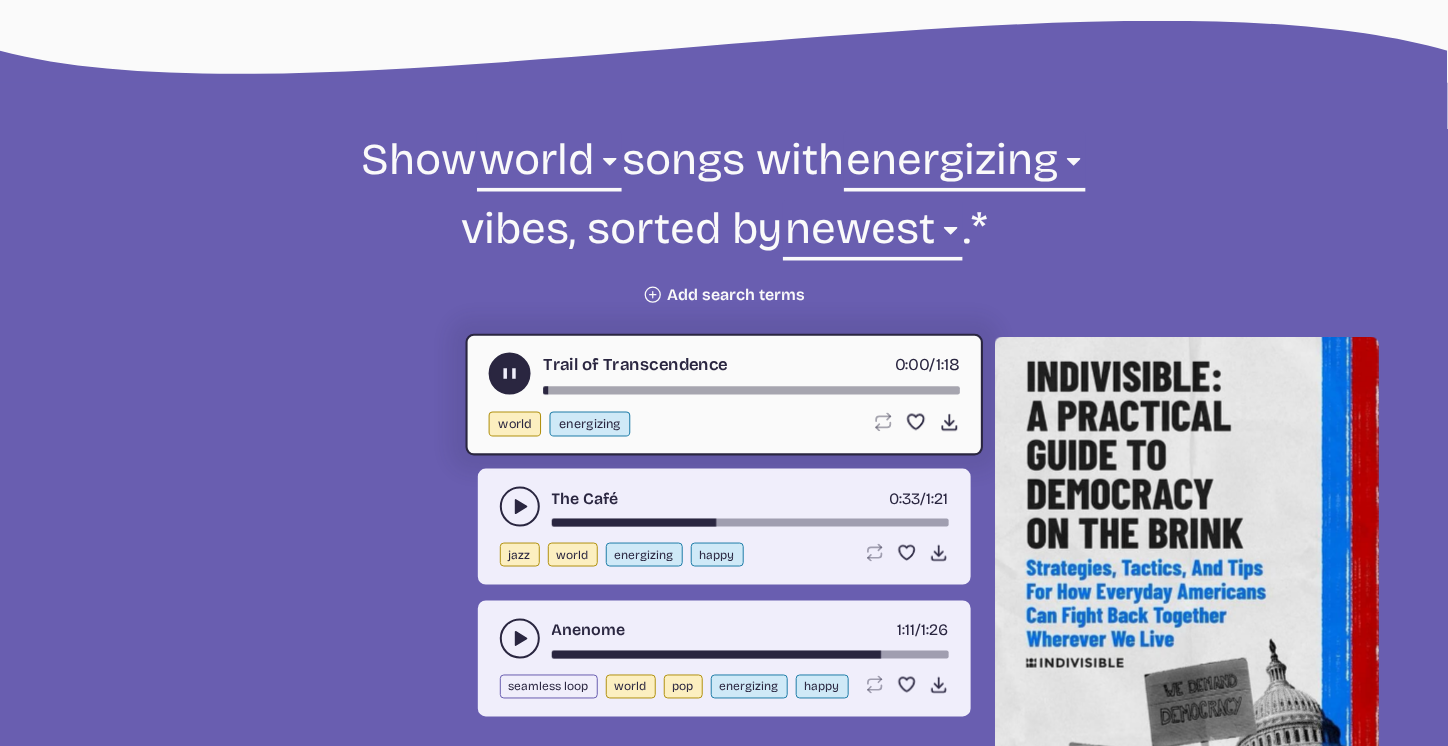 click at bounding box center [751, 391] 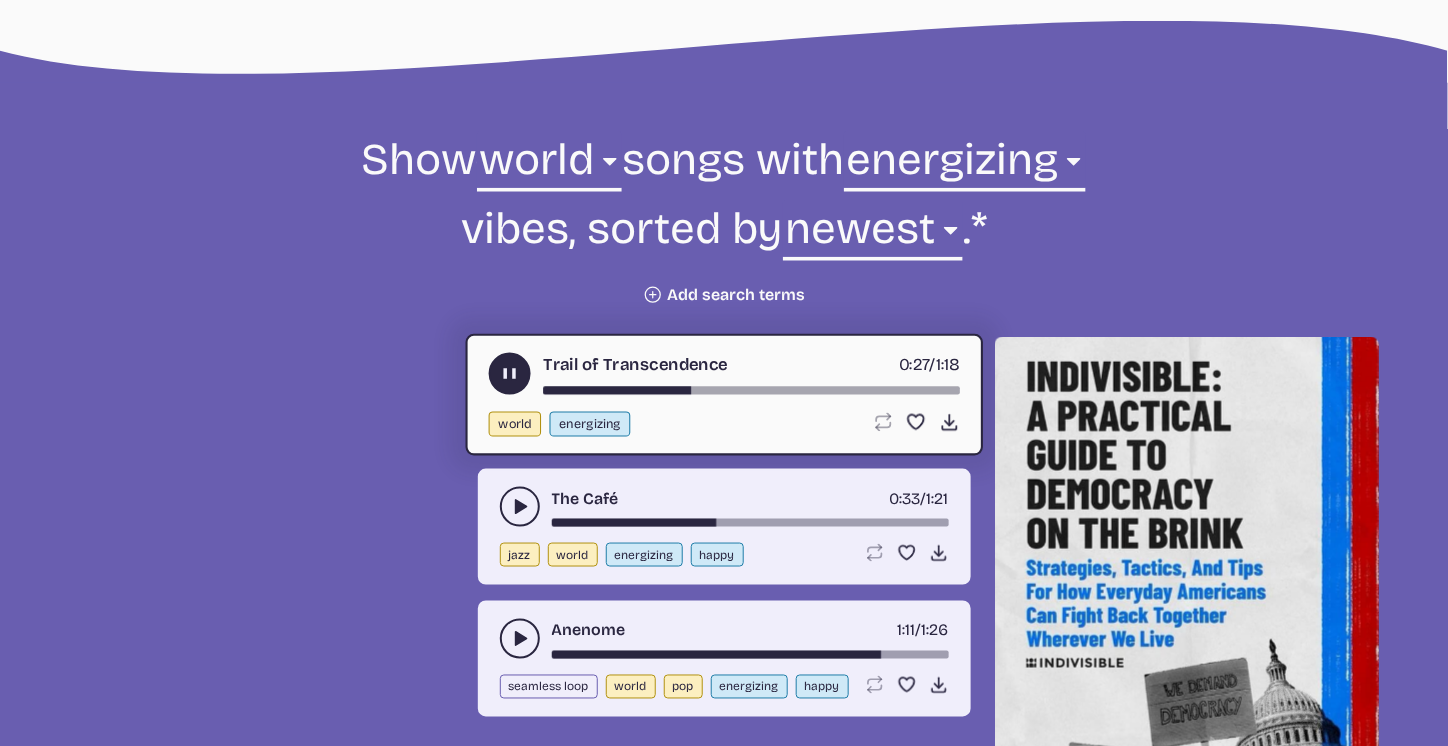 click on "Trail of Transcendence       0:27  /
1:18" at bounding box center (723, 374) 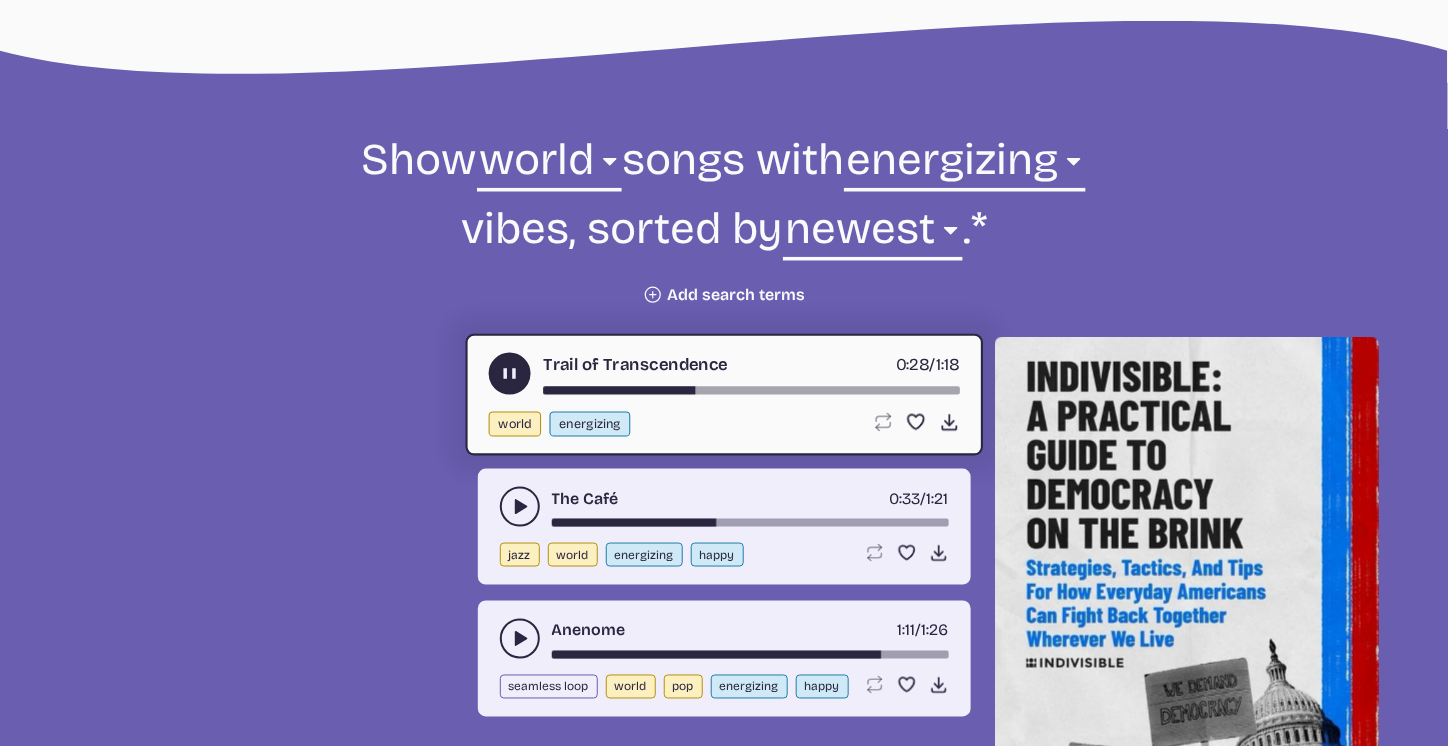 click at bounding box center [751, 391] 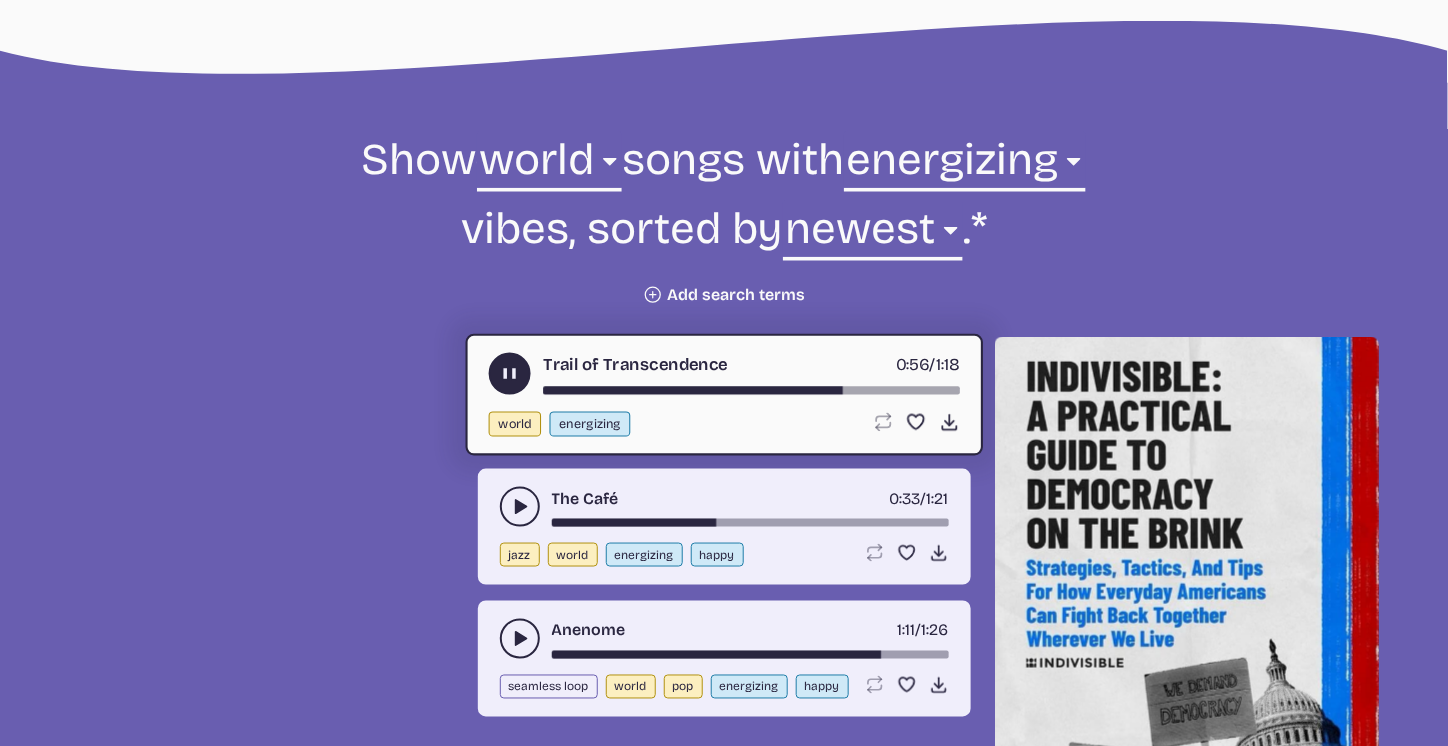 click 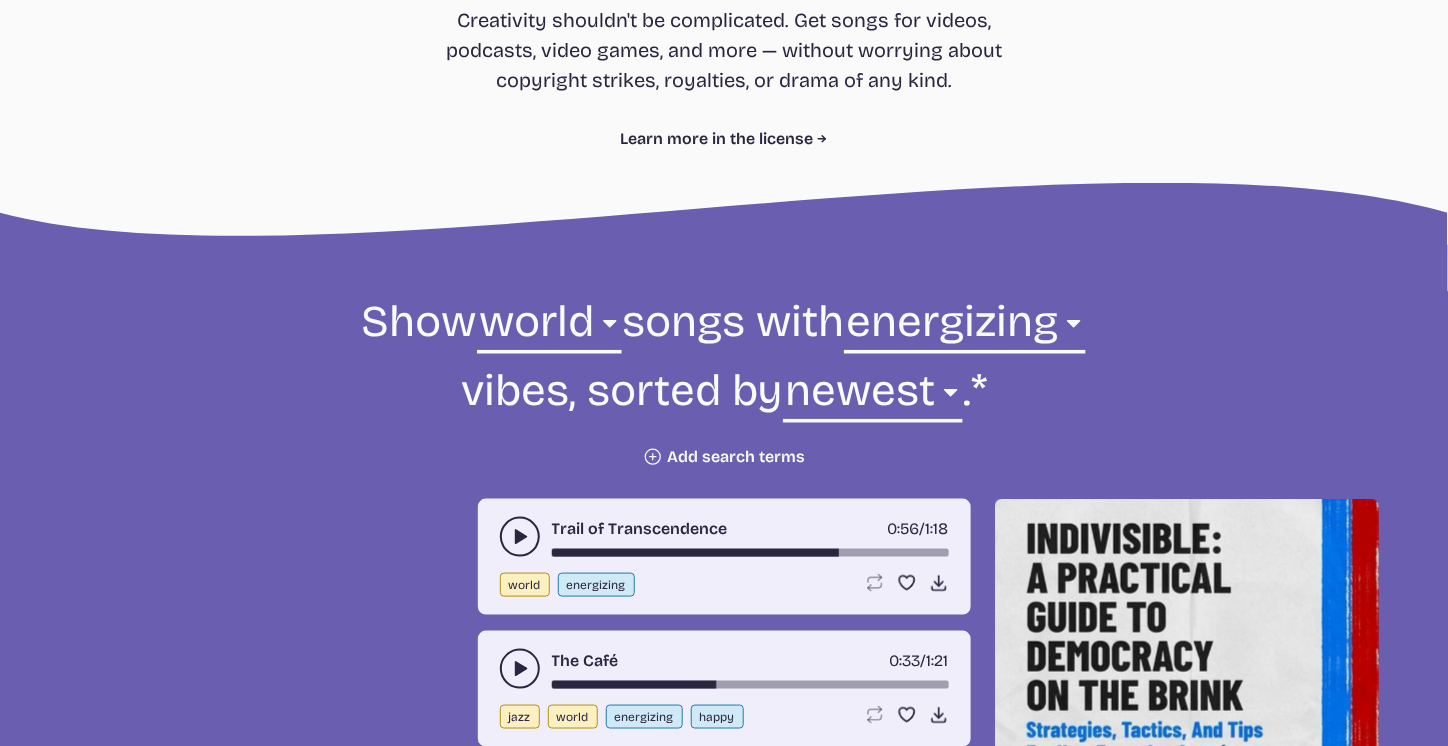scroll, scrollTop: 468, scrollLeft: 0, axis: vertical 